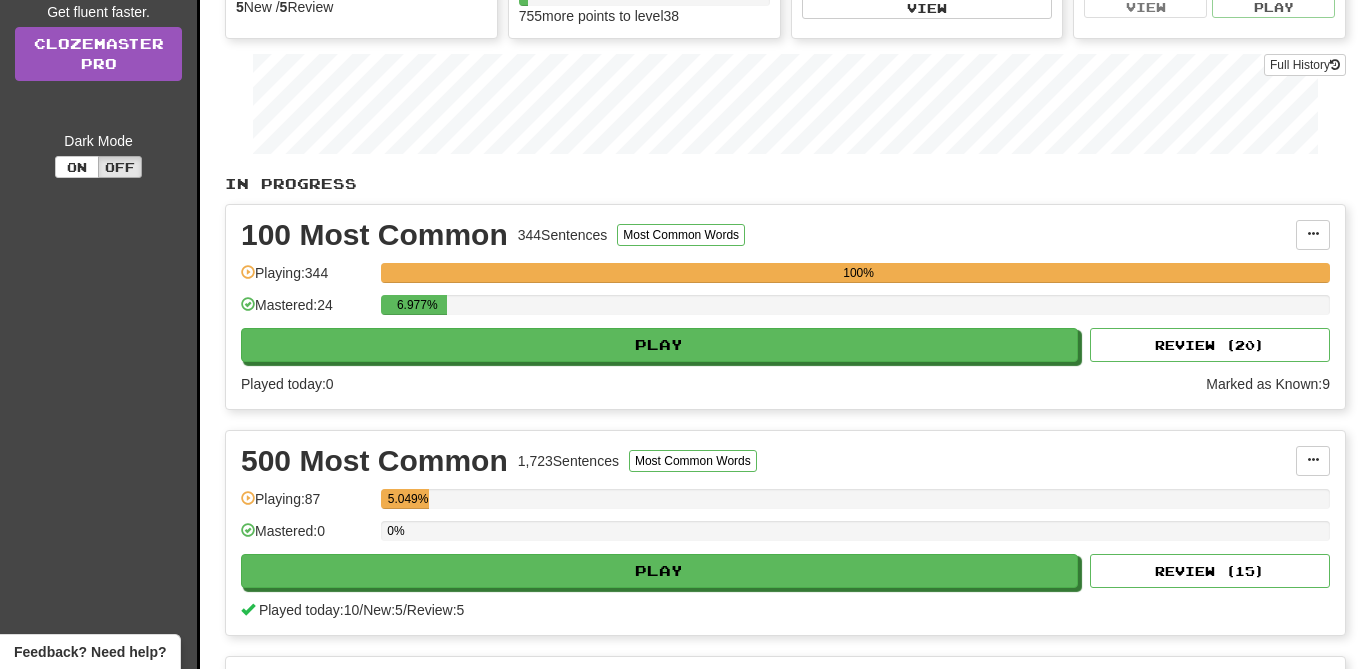 scroll, scrollTop: 290, scrollLeft: 0, axis: vertical 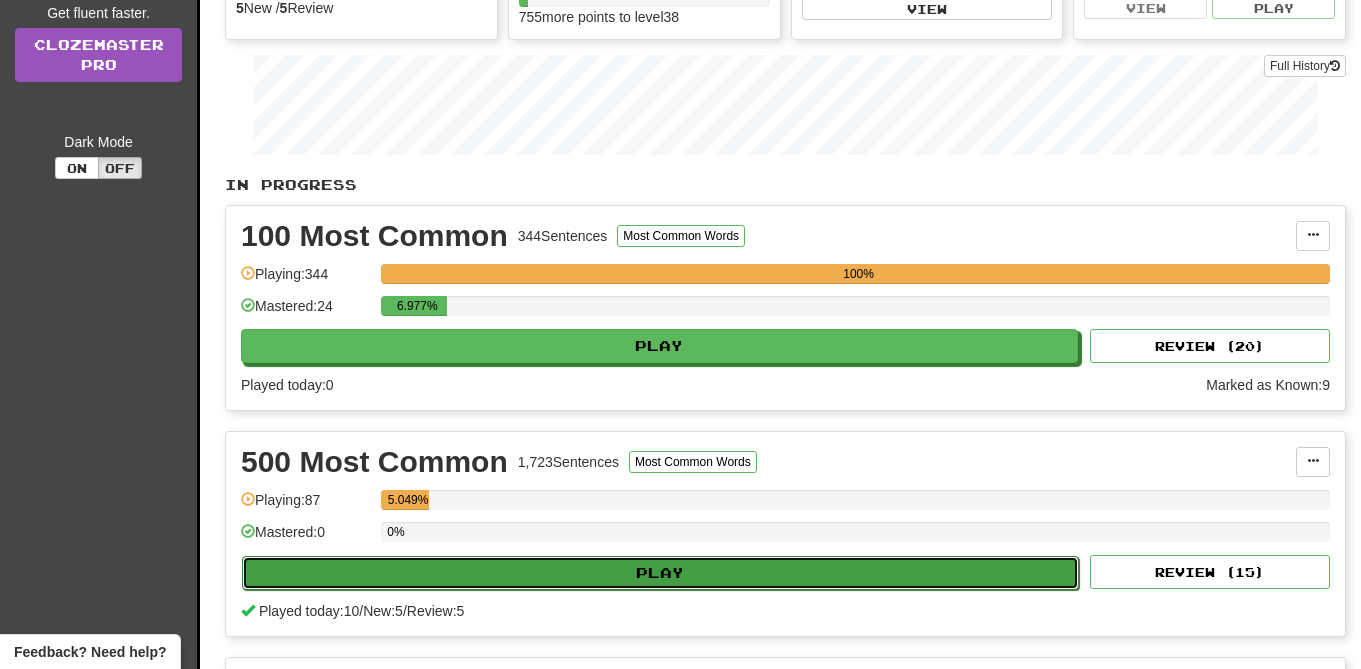 click on "Play" at bounding box center (660, 573) 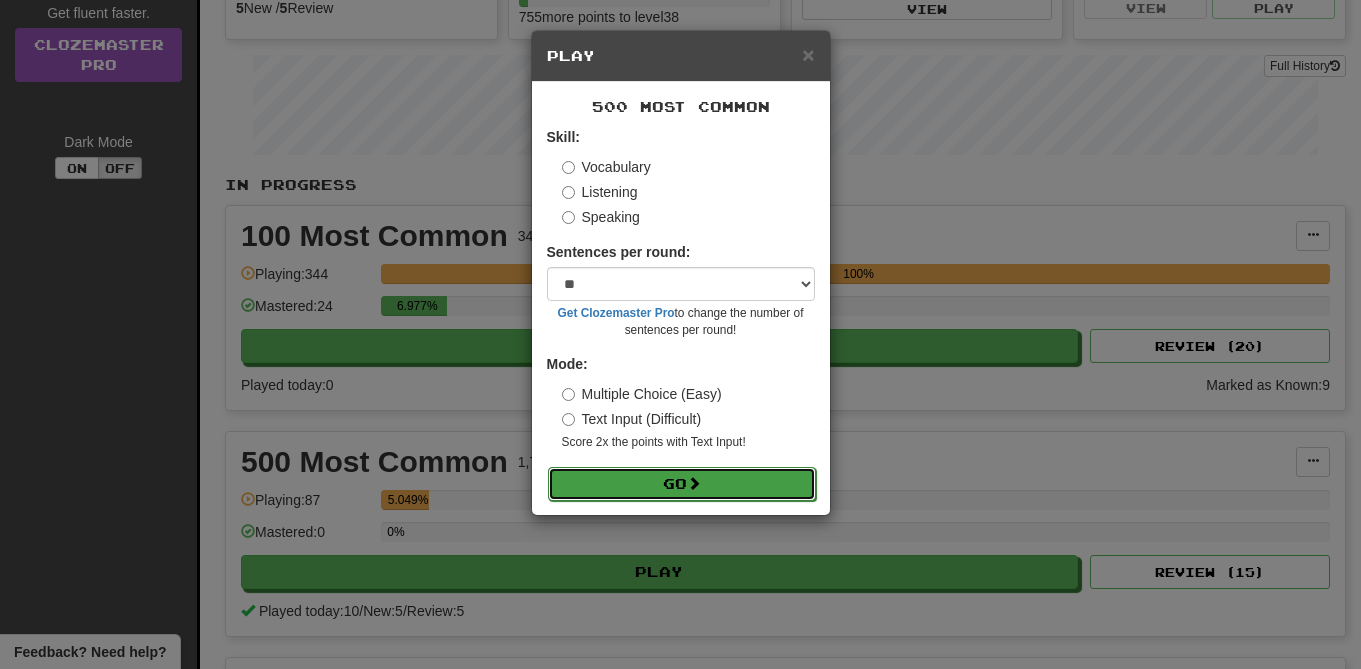 click on "Go" at bounding box center [682, 484] 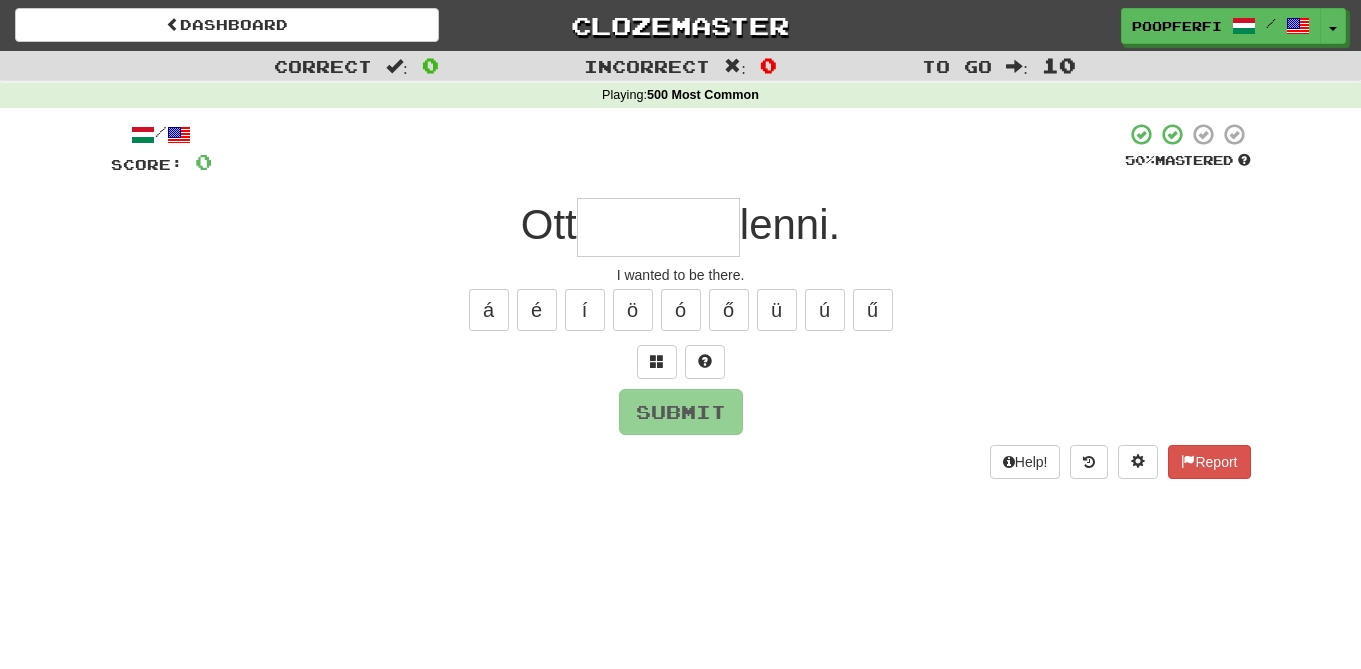 scroll, scrollTop: 0, scrollLeft: 0, axis: both 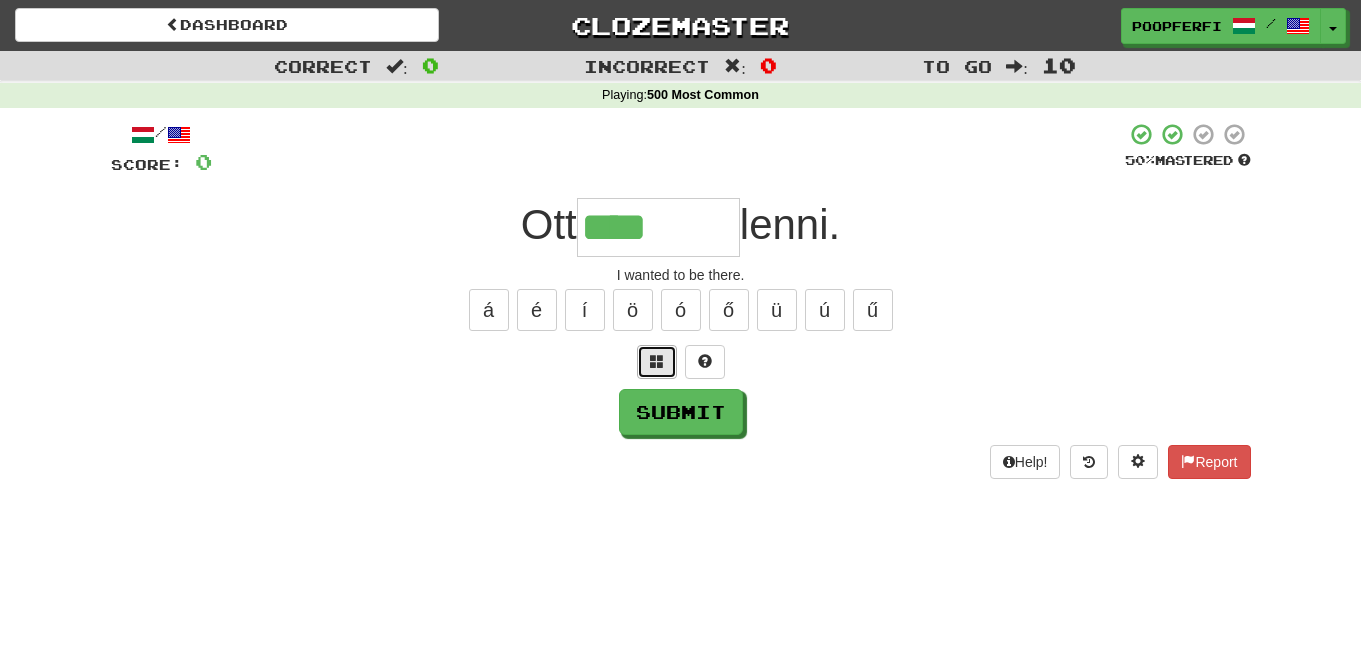 click at bounding box center [657, 362] 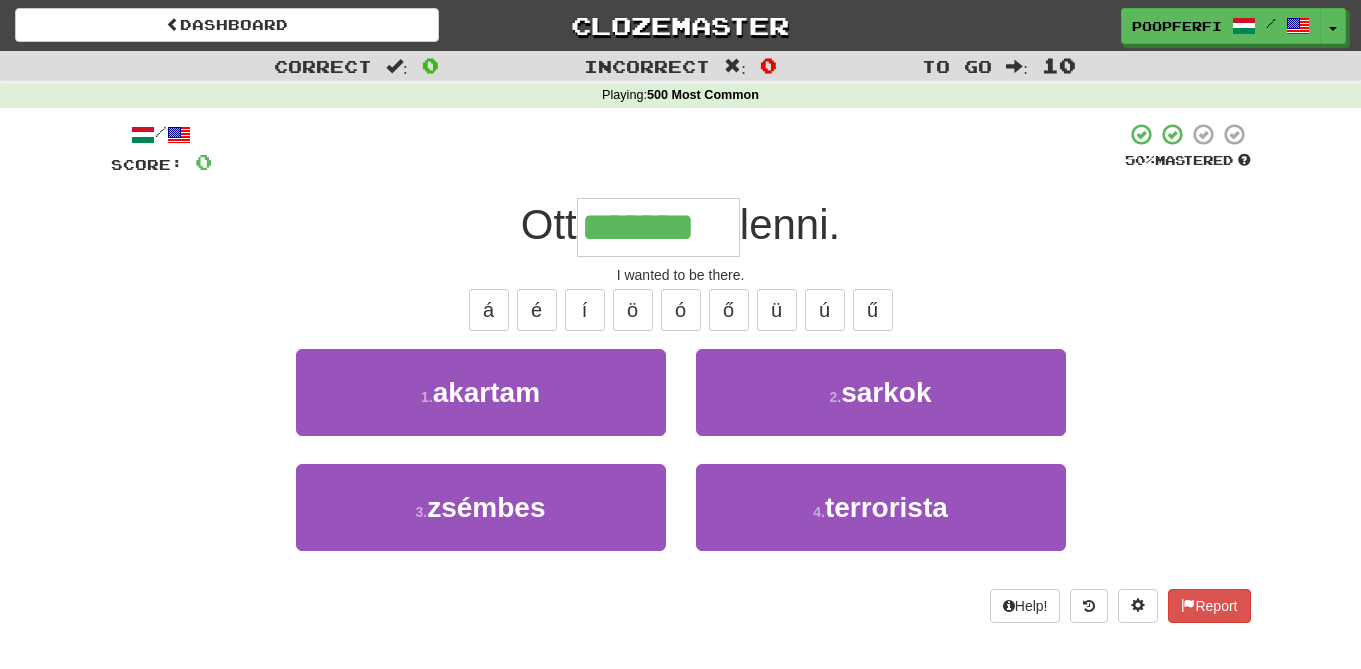 type on "*******" 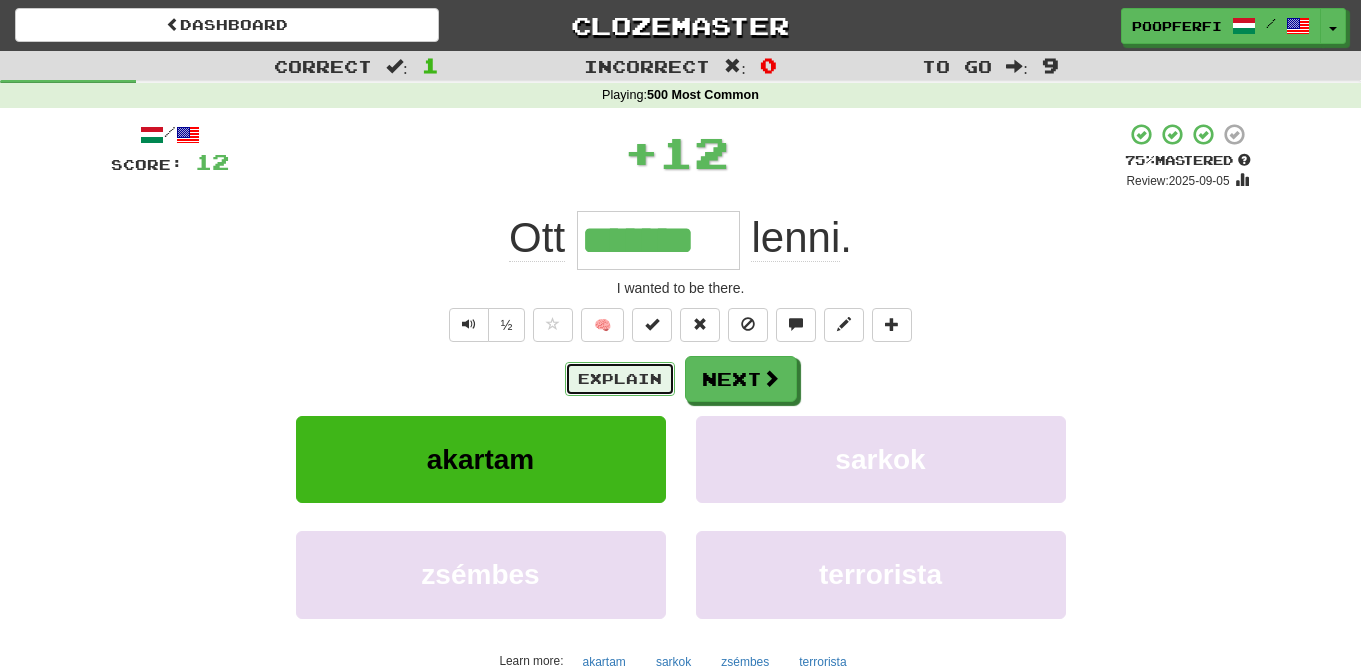 click on "Explain" at bounding box center (620, 379) 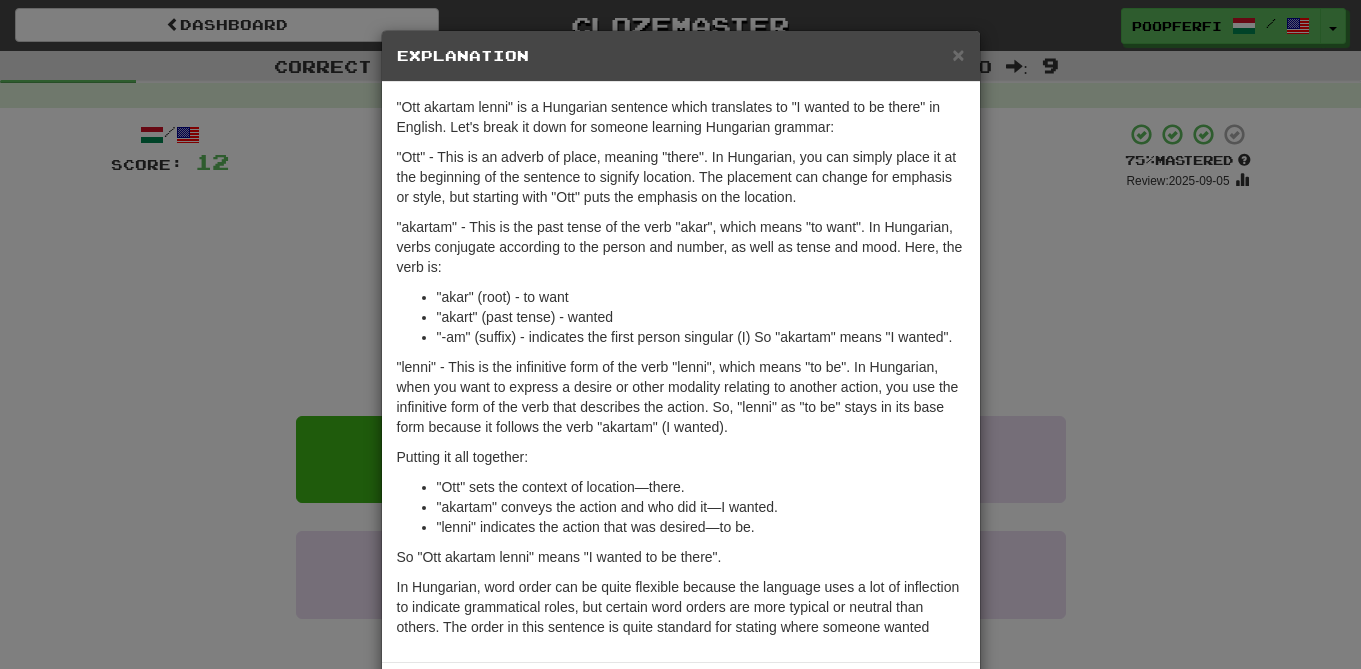 click on "× Explanation "Ott akartam lenni" is a Hungarian sentence which translates to "I wanted to be there" in English. Let's break it down for someone learning Hungarian grammar:
"Ott" - This is an adverb of place, meaning "there". In Hungarian, you can simply place it at the beginning of the sentence to signify location. The placement can change for emphasis or style, but starting with "Ott" puts the emphasis on the location.
"akartam" - This is the past tense of the verb "akar", which means "to want". In Hungarian, verbs conjugate according to the person and number, as well as tense and mood. Here, the verb is:
"akar" (root) - to want
"akart" (past tense) - wanted
"-am" (suffix) - indicates the first person singular (I)
So "akartam" means "I wanted".
Putting it all together:
"Ott" sets the context of location—there.
"akartam" conveys the action and who did it—I wanted.
"lenni" indicates the action that was desired—to be.
So "Ott akartam lenni" means "I wanted to be there".
!" at bounding box center [680, 334] 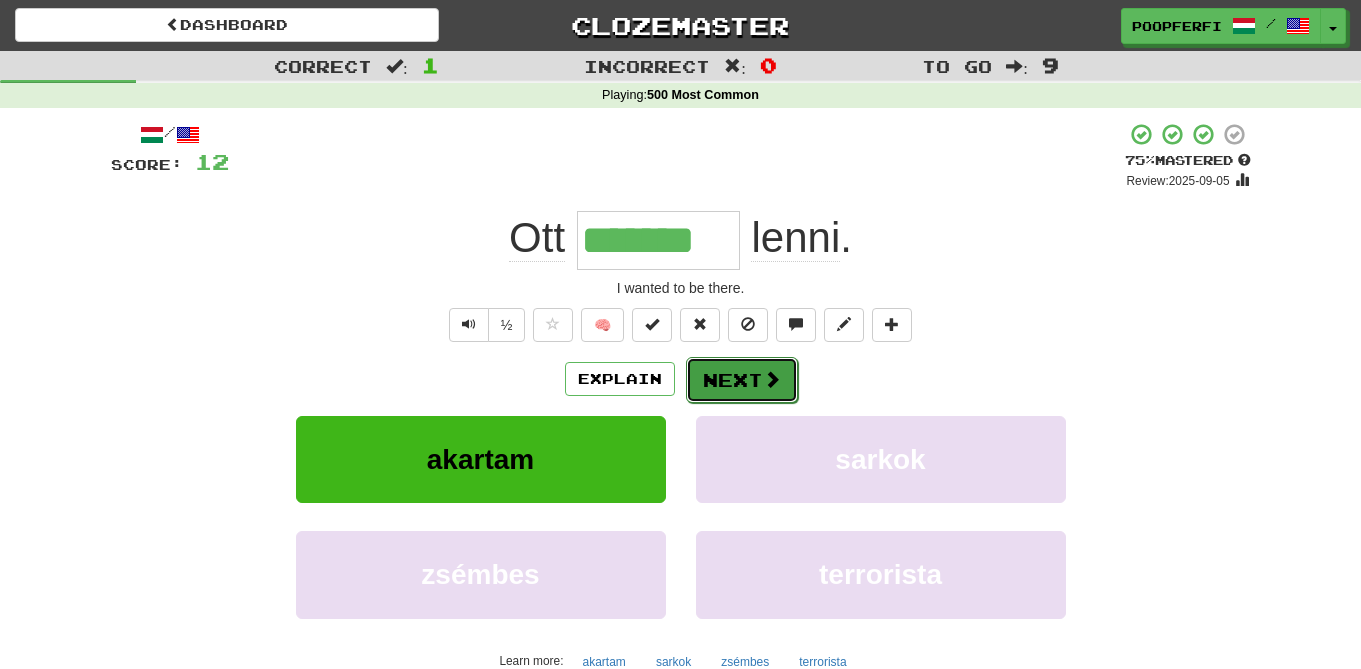 click on "Next" at bounding box center (742, 380) 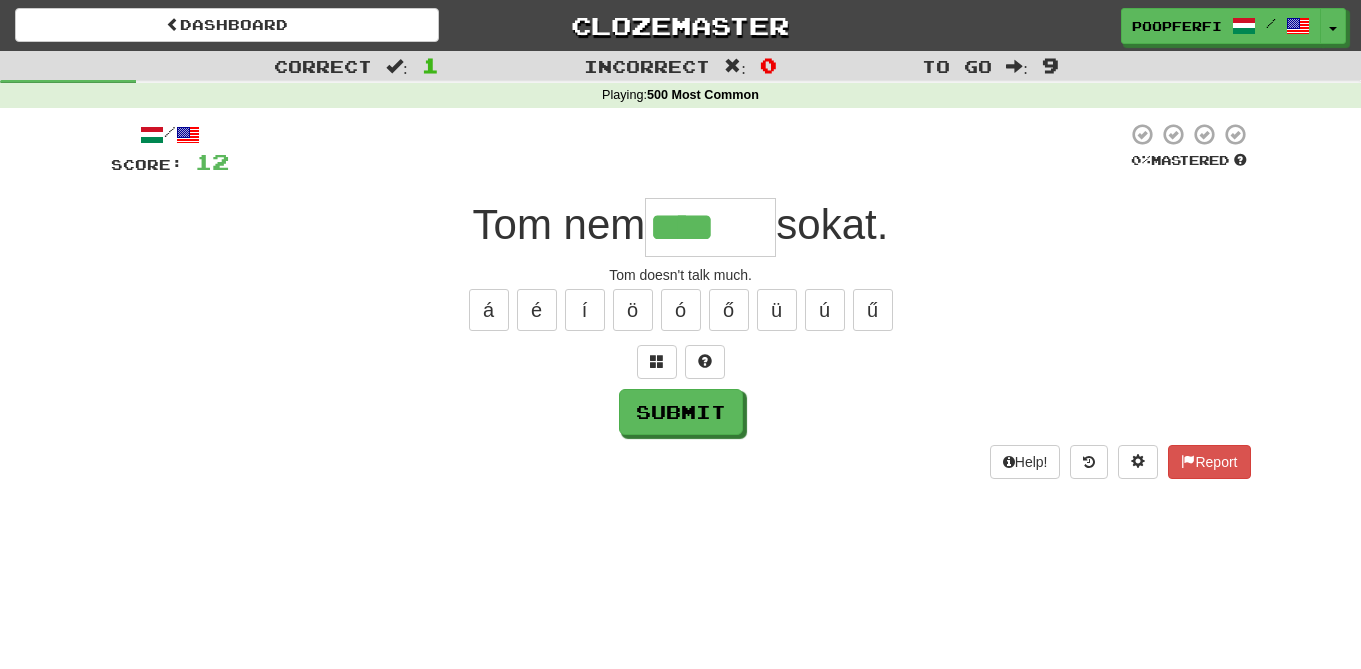 click on "á é í ö ó ő ü ú ű" at bounding box center [681, 310] 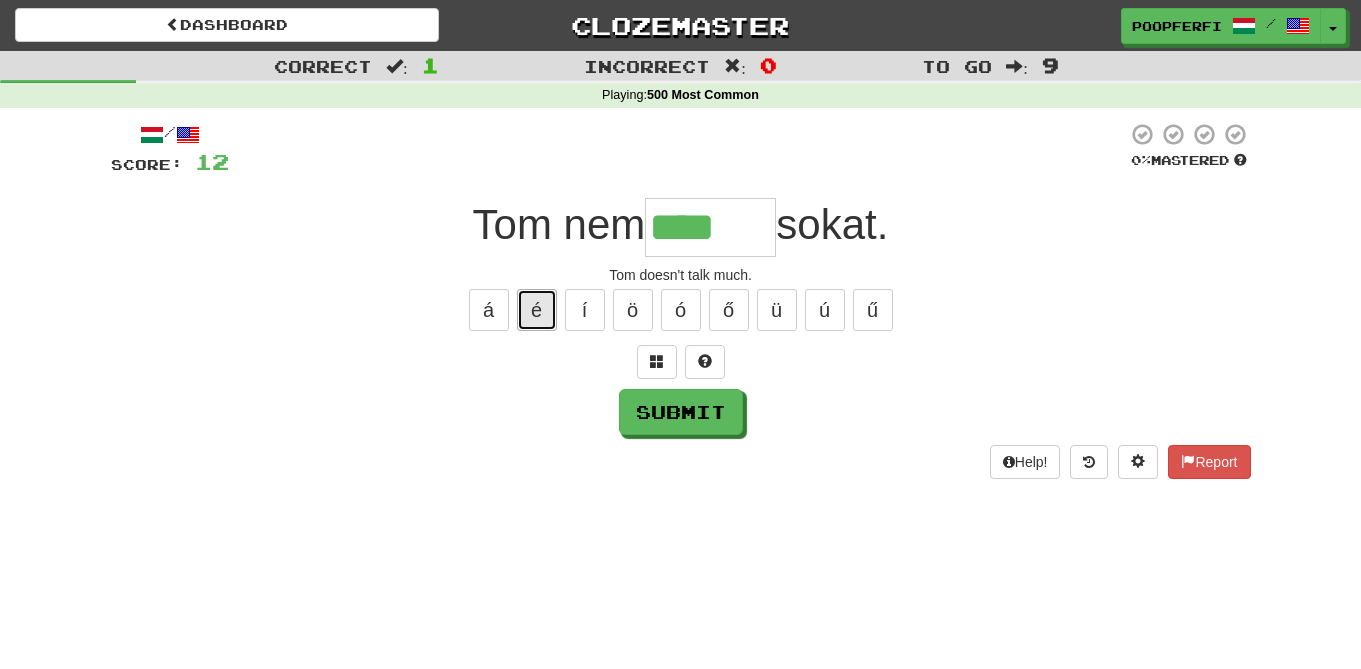 click on "é" at bounding box center (537, 310) 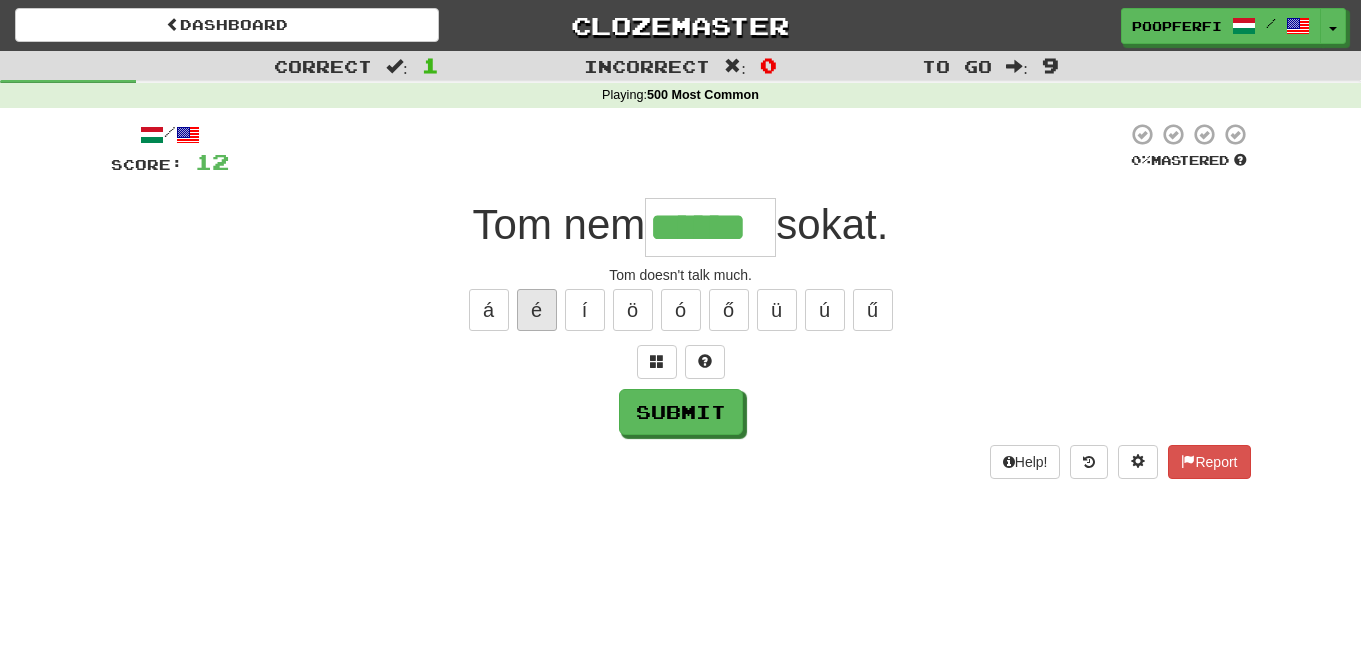 type on "******" 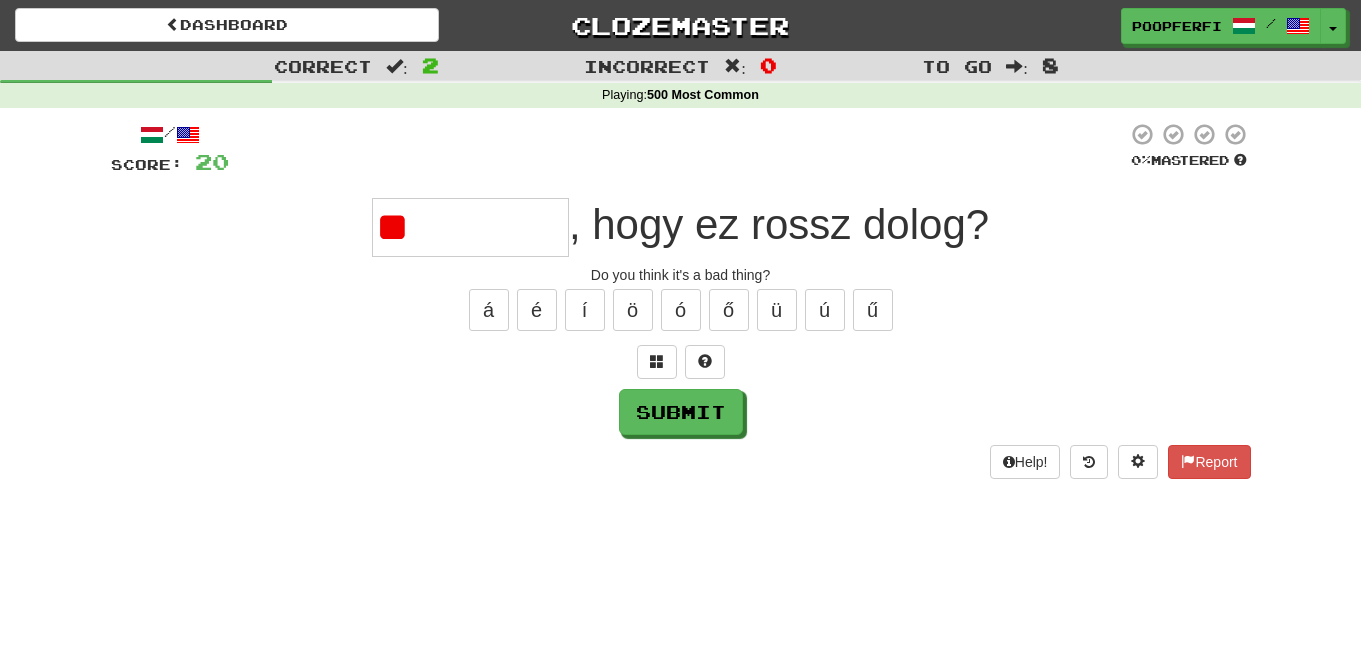 type on "*" 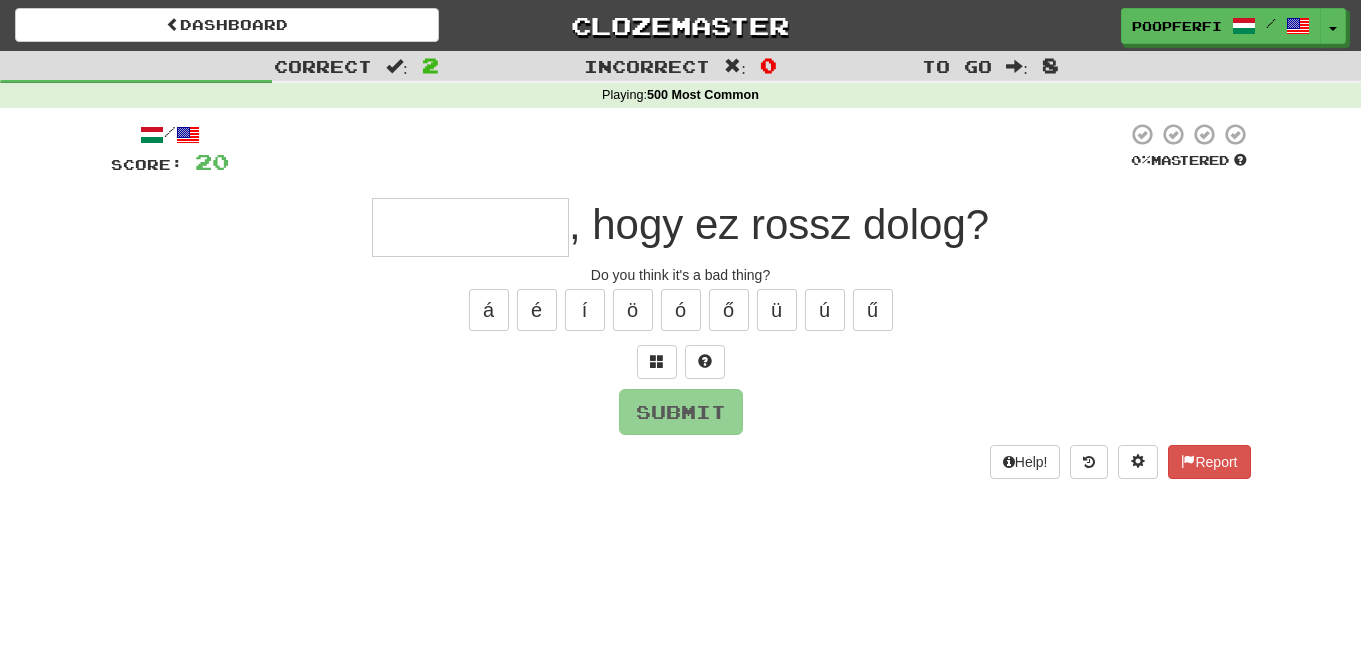type on "*" 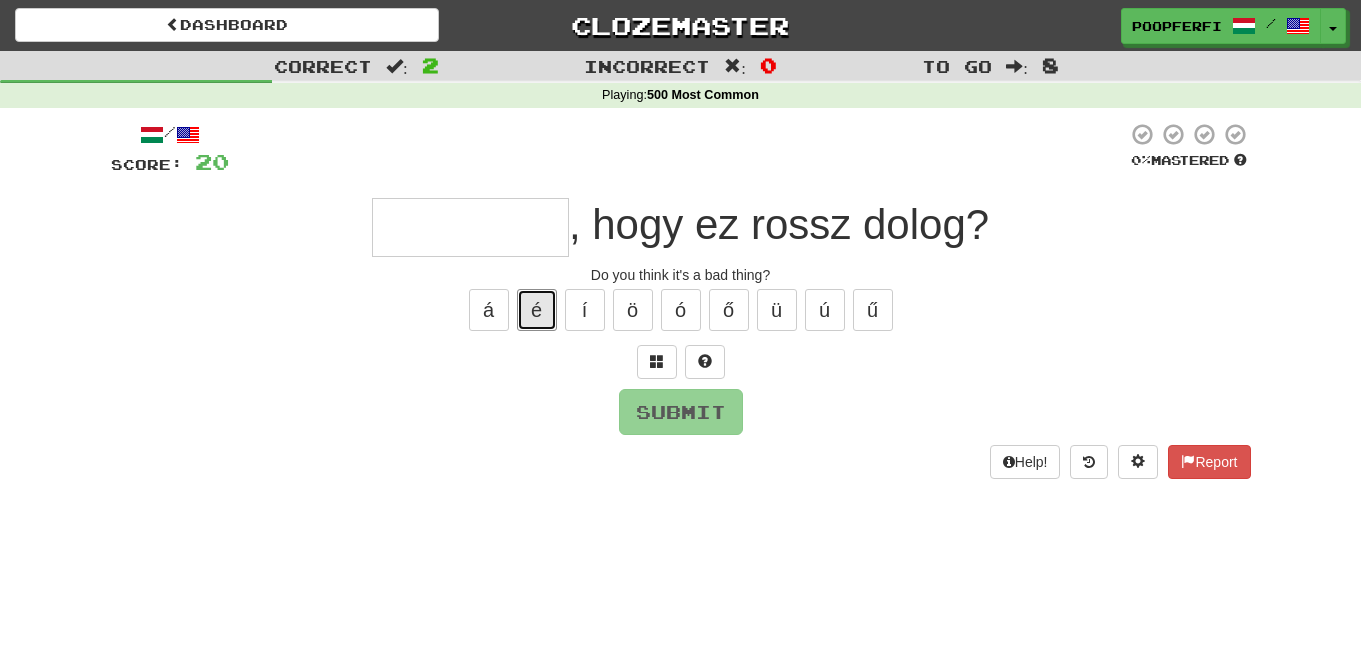 click on "é" at bounding box center (537, 310) 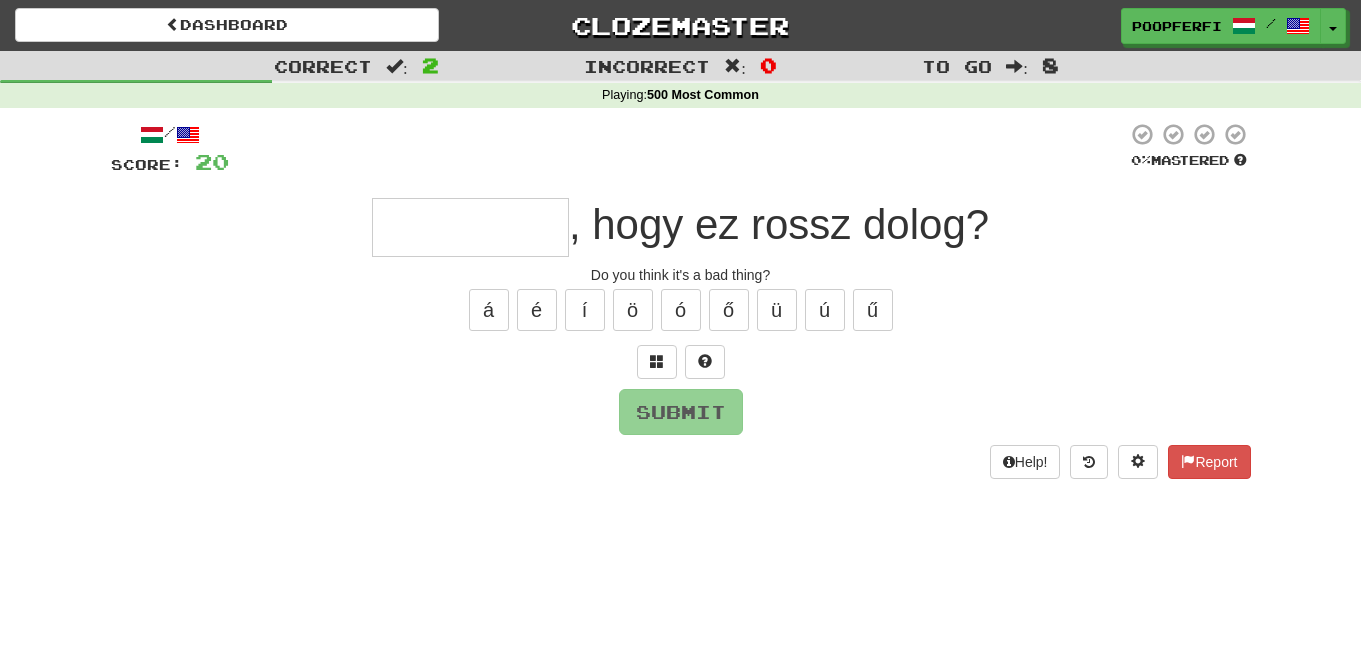 type on "*" 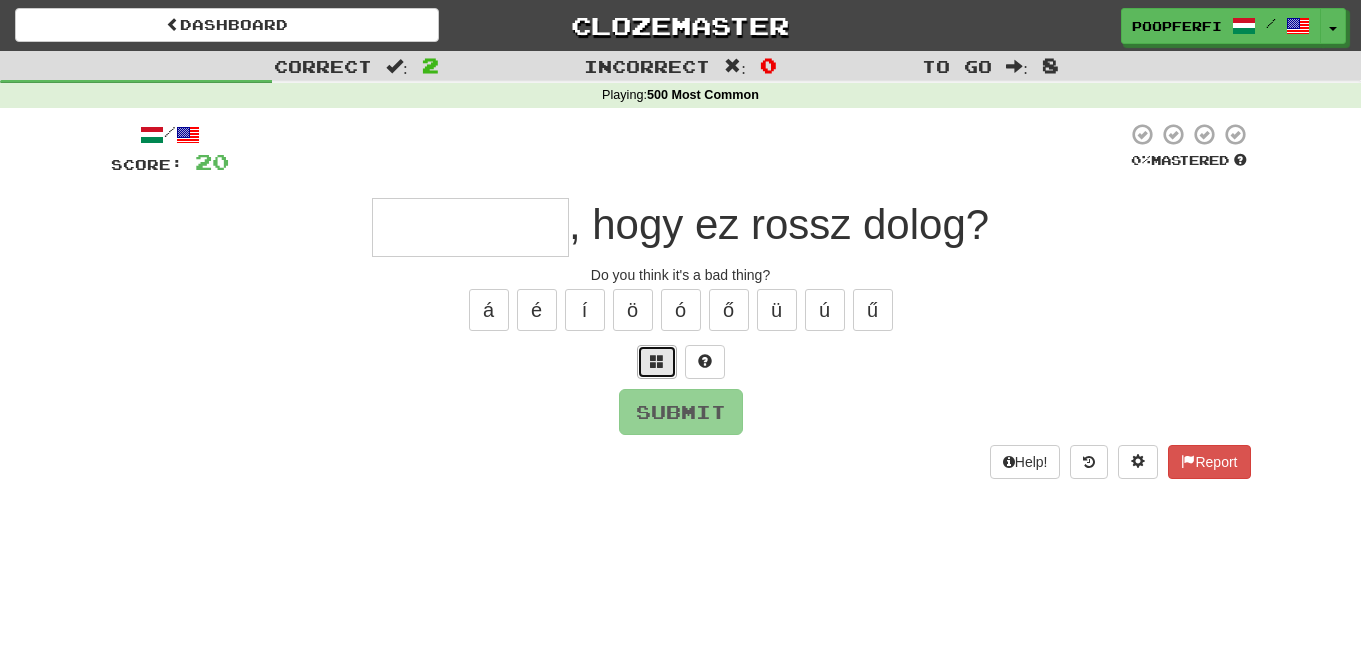 click at bounding box center [657, 362] 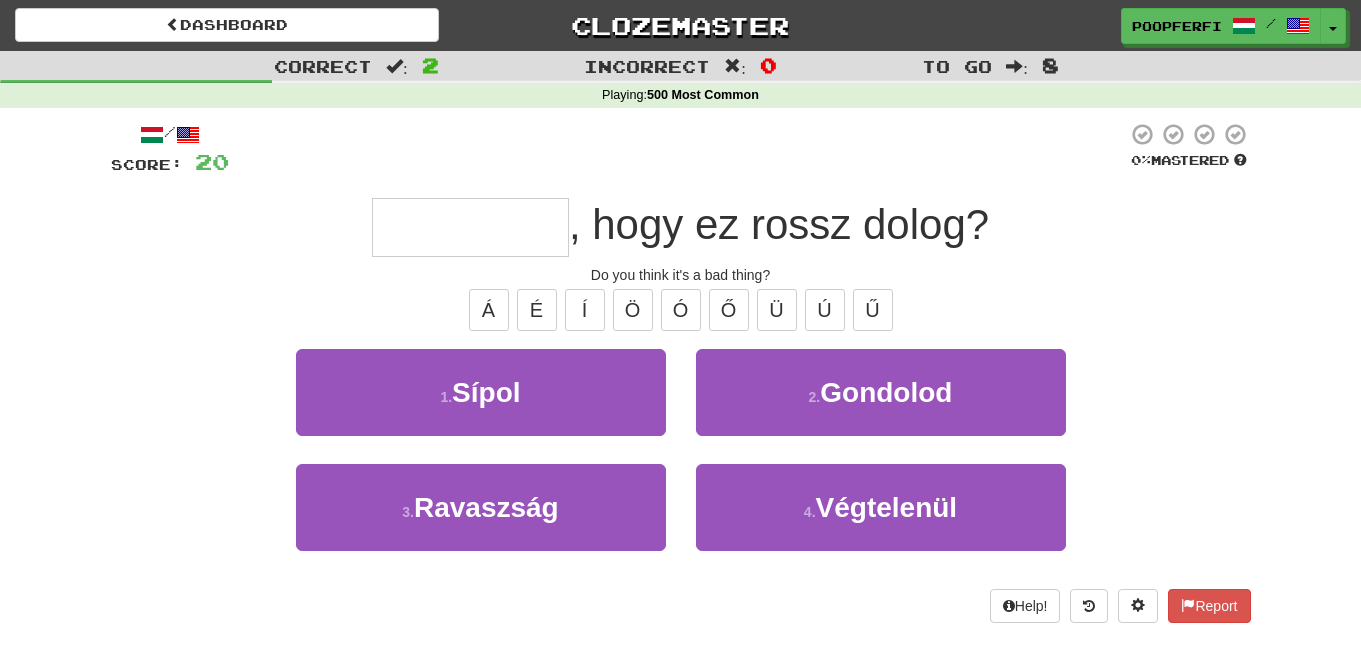 type on "*" 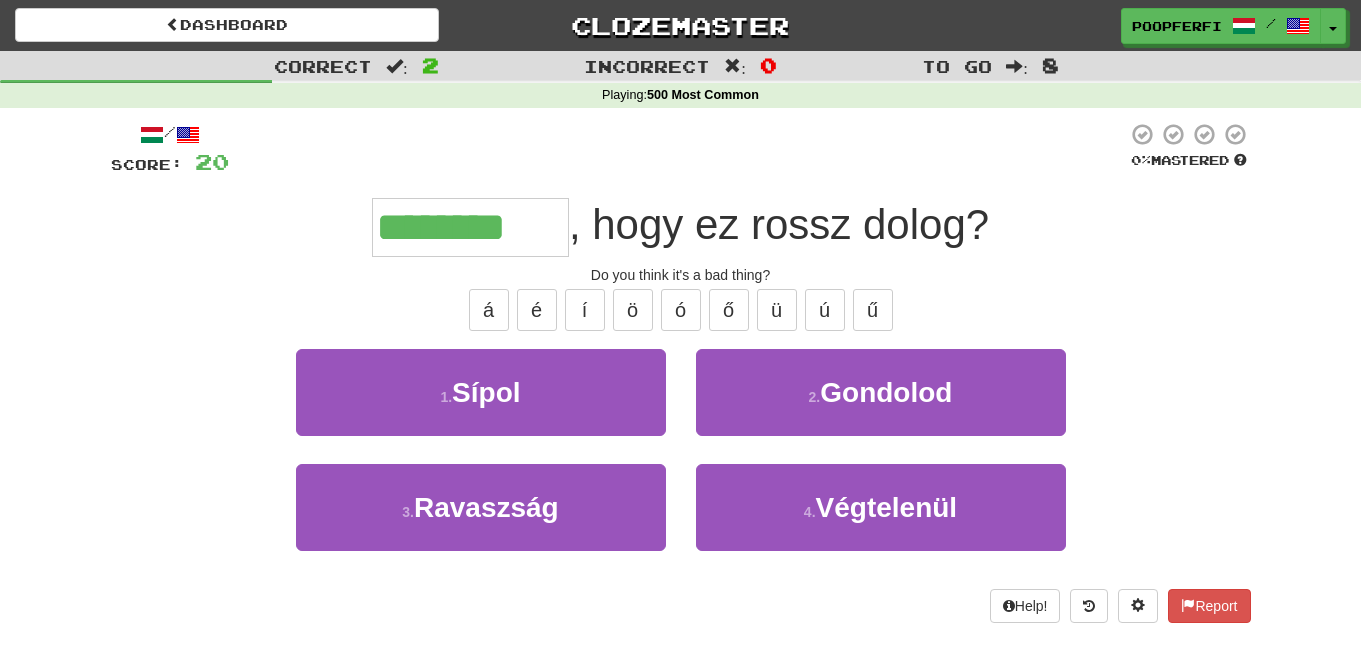type on "********" 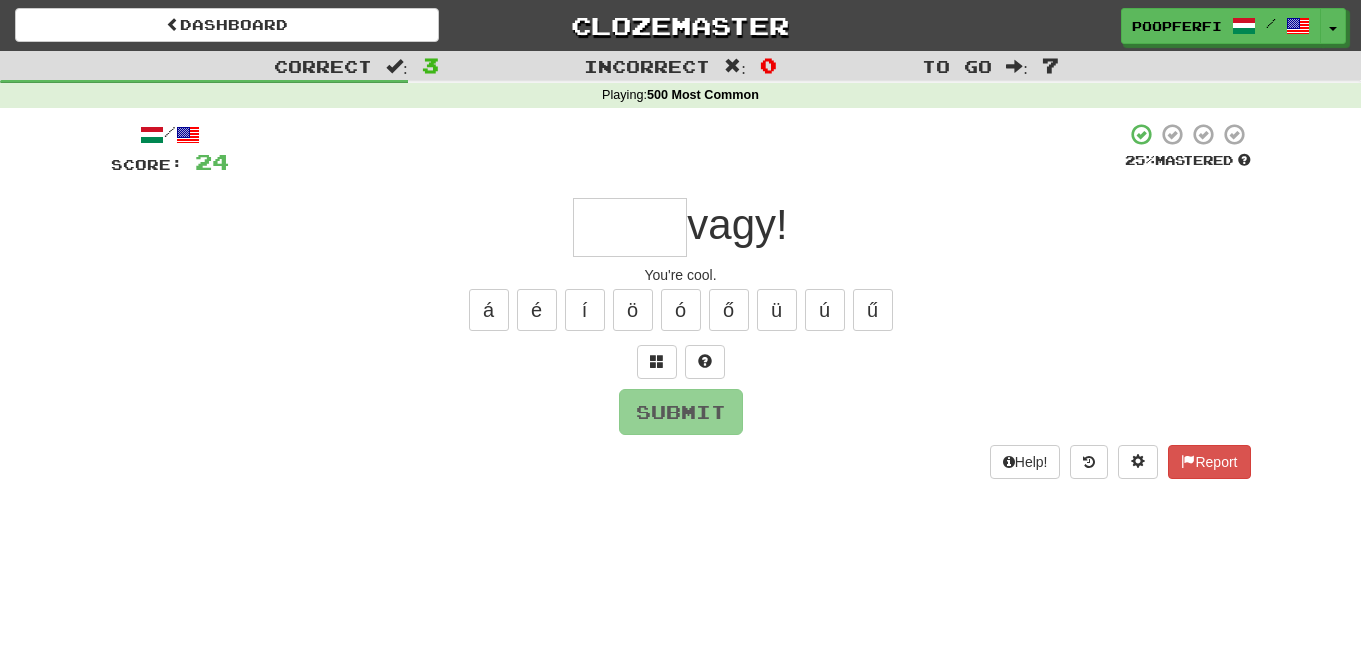 type on "*" 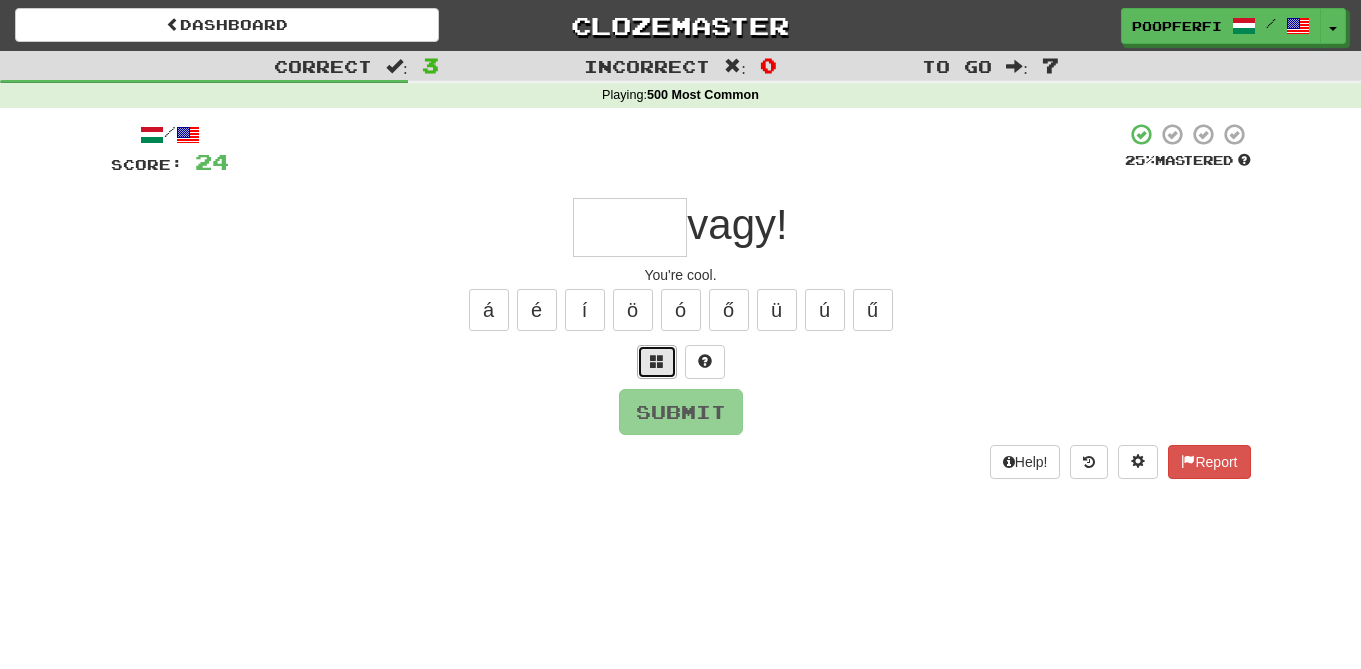 click at bounding box center (657, 362) 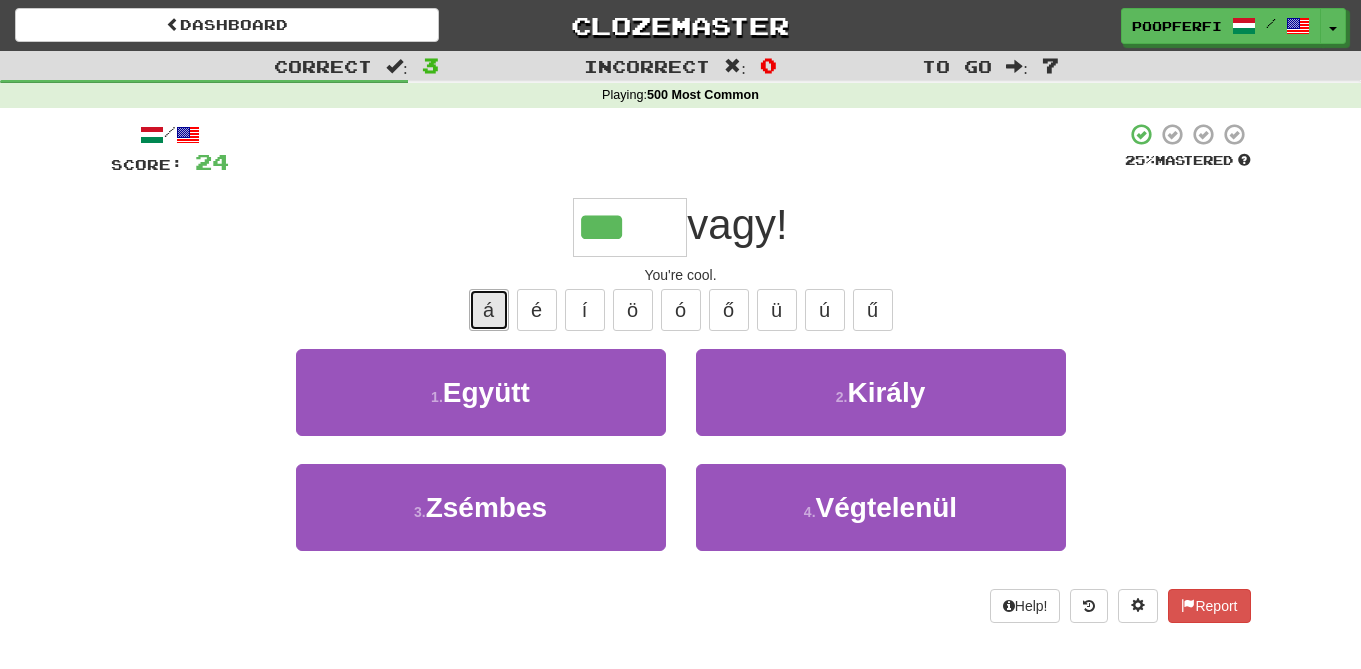 click on "á" at bounding box center [489, 310] 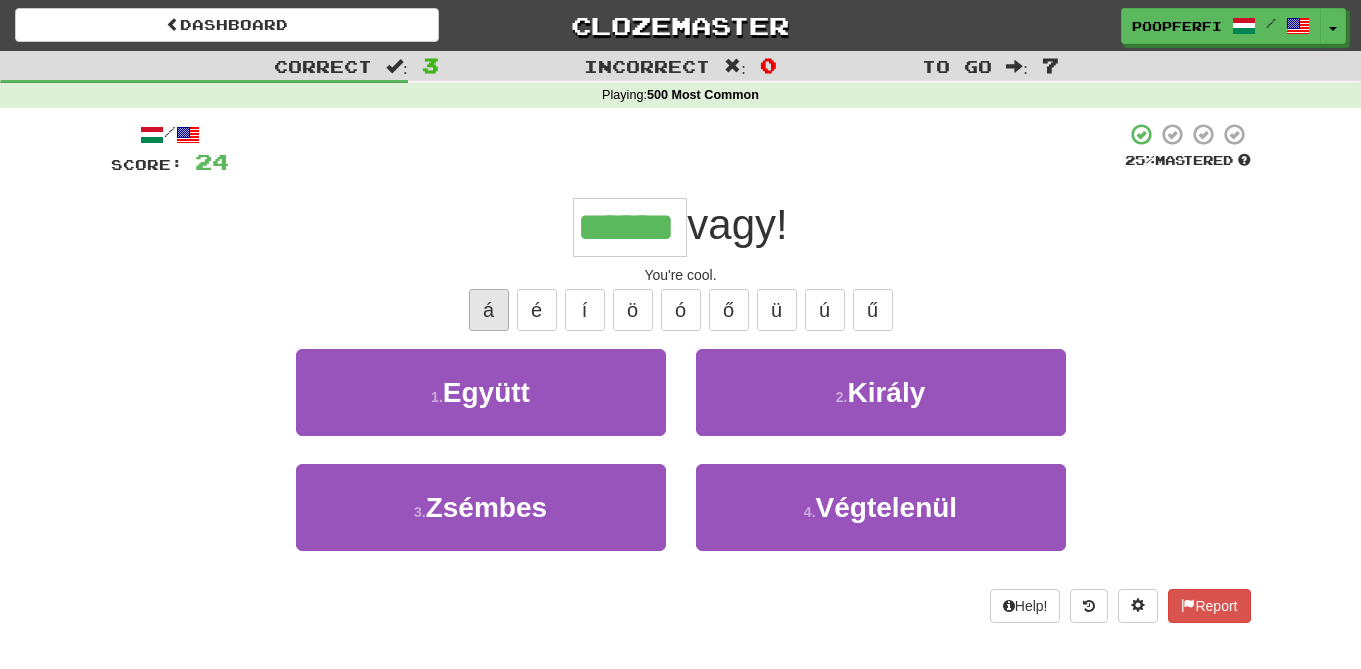 type on "******" 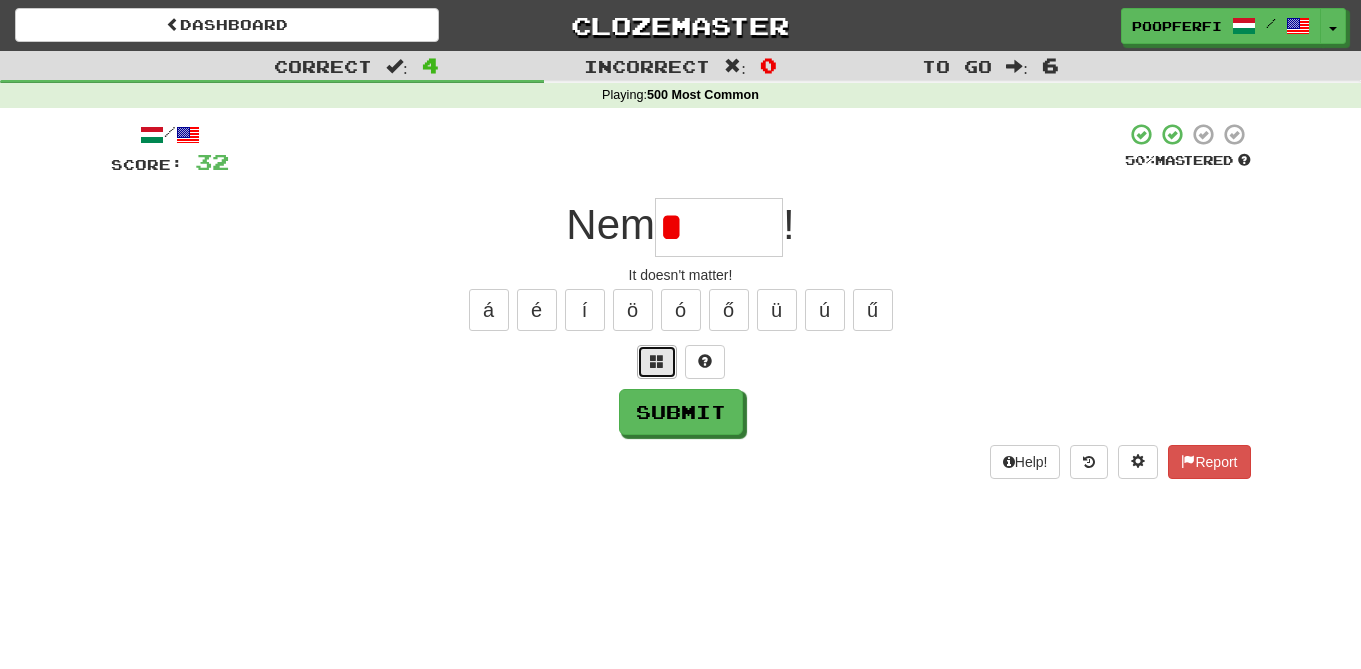 click at bounding box center (657, 361) 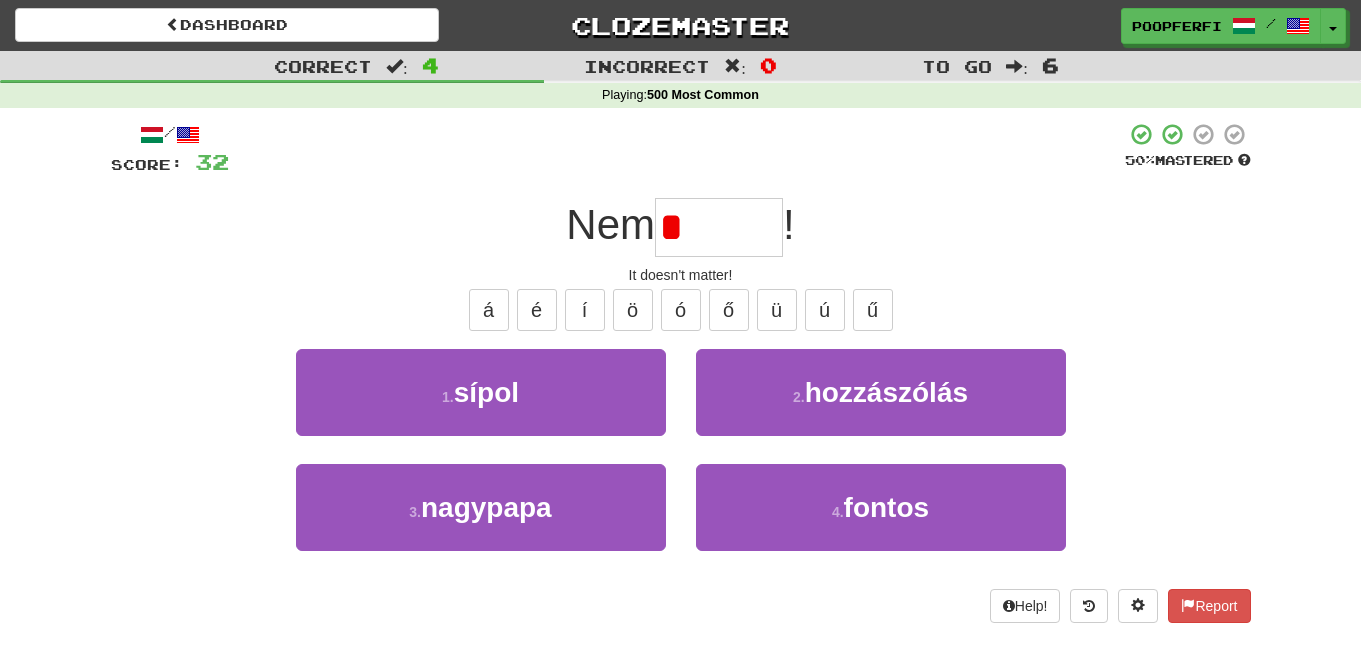 click on "*" at bounding box center [719, 227] 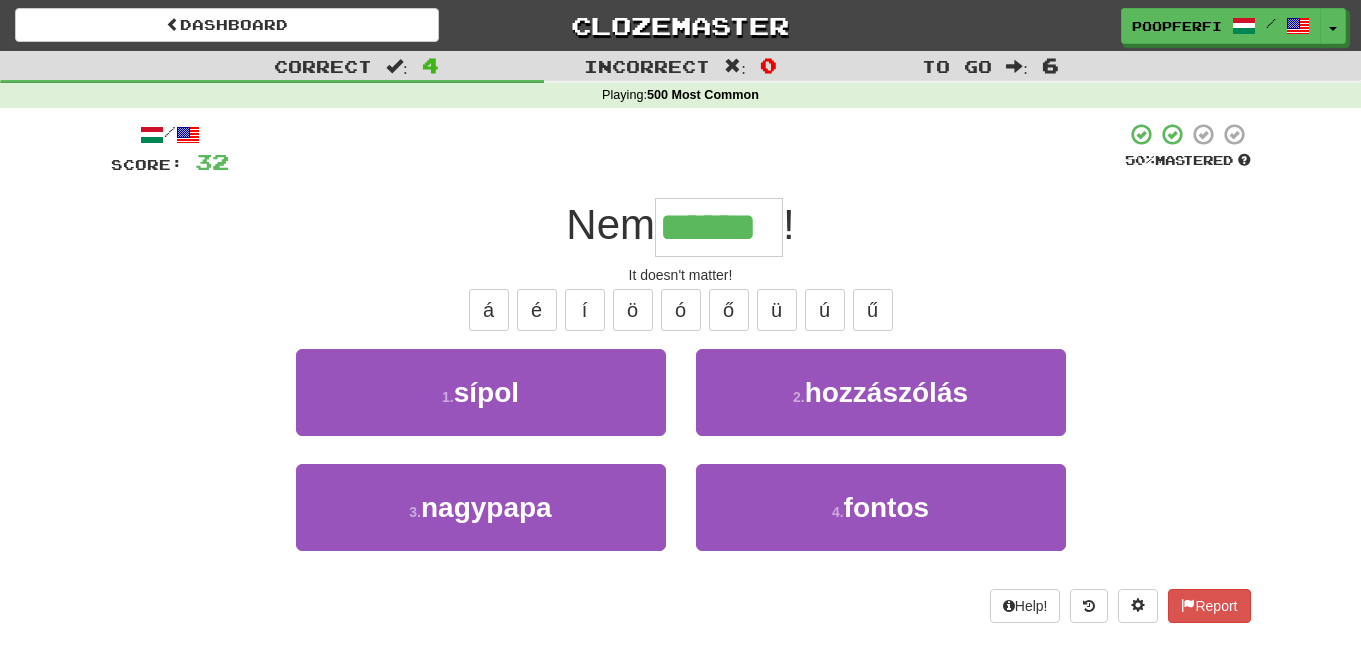 type on "******" 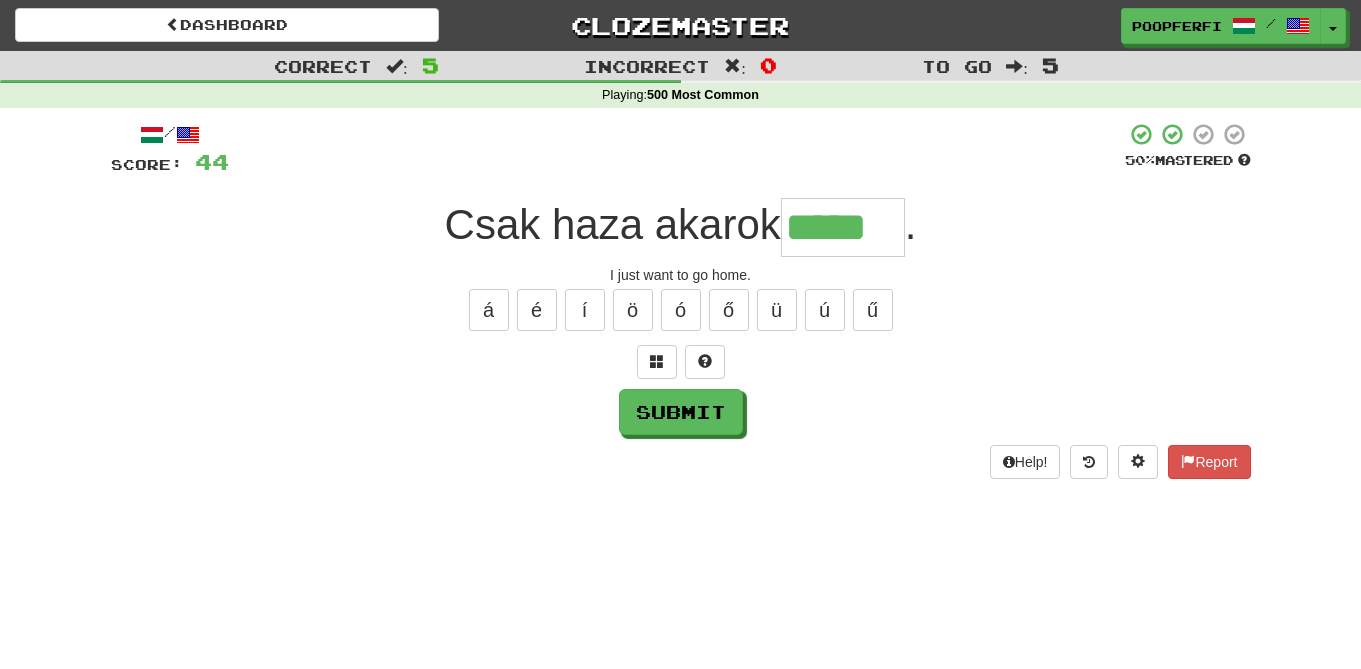 type on "*****" 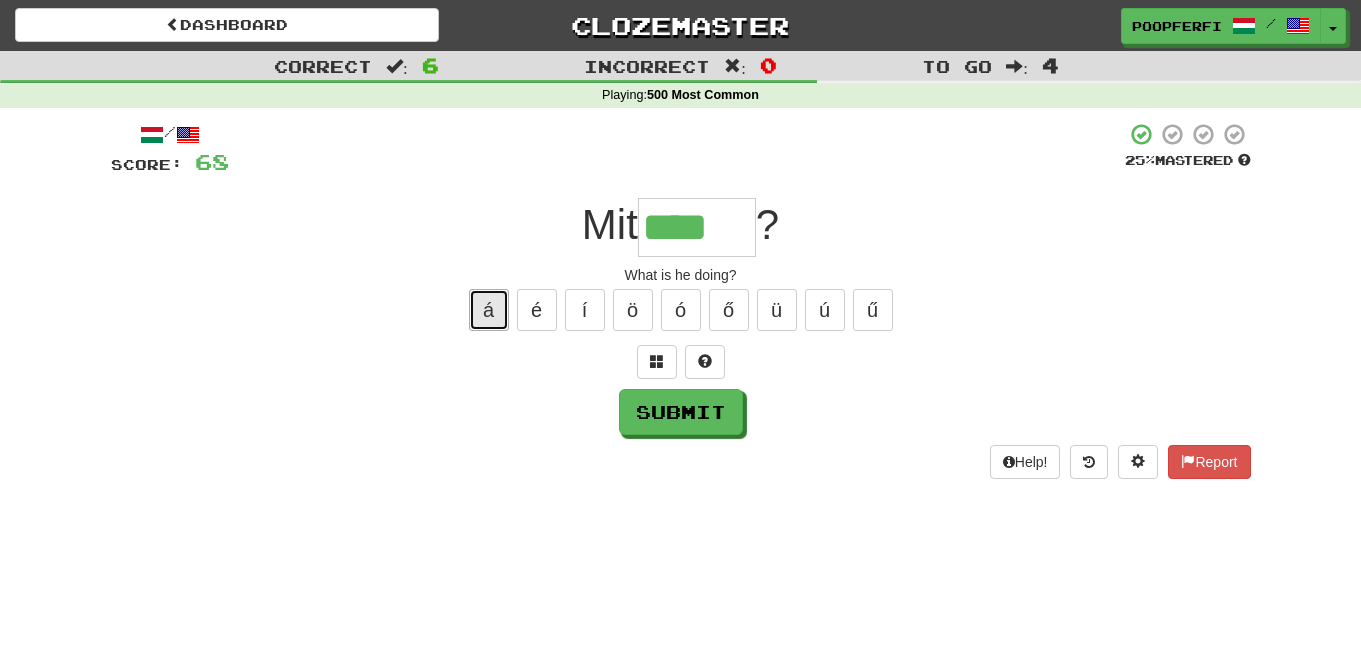 click on "á" at bounding box center [489, 310] 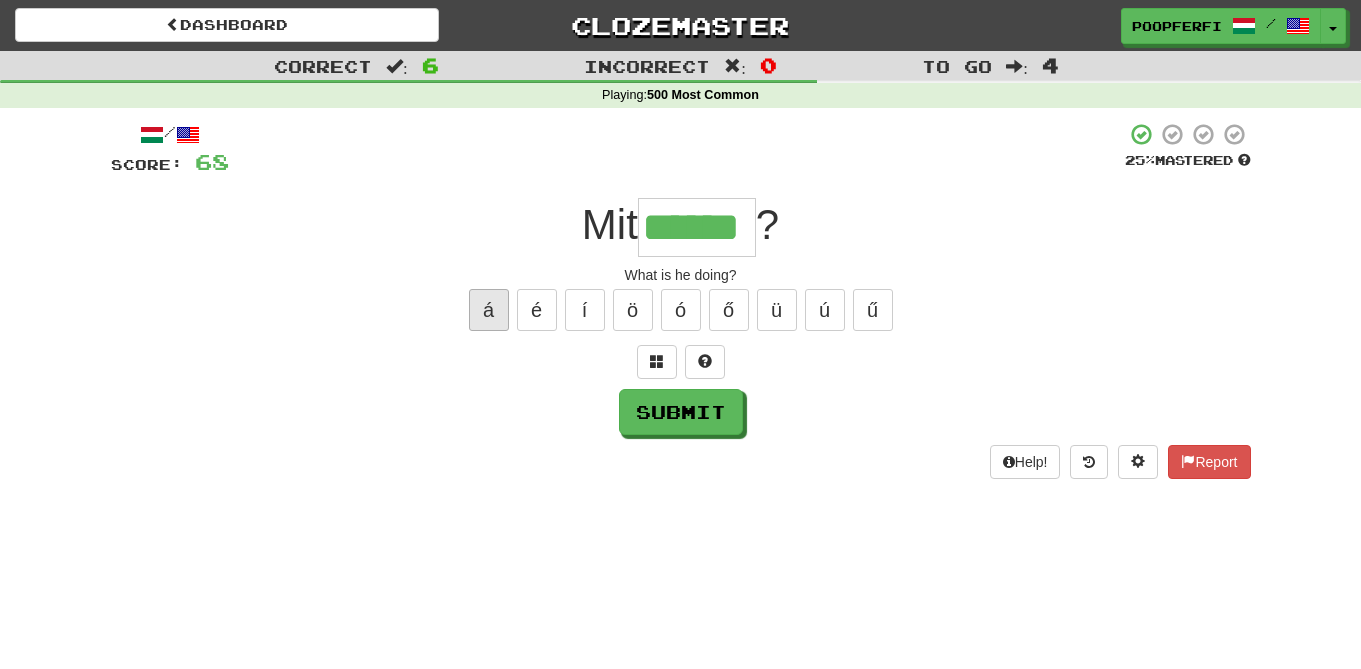 type on "******" 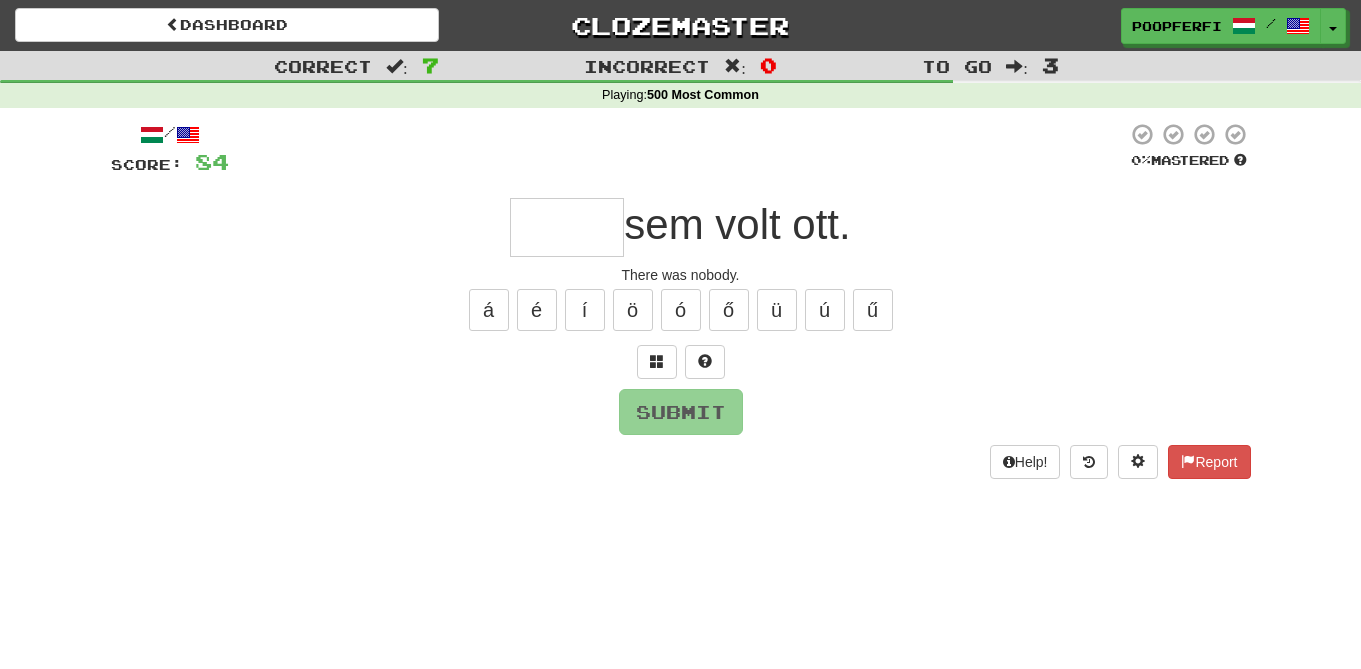 type on "*" 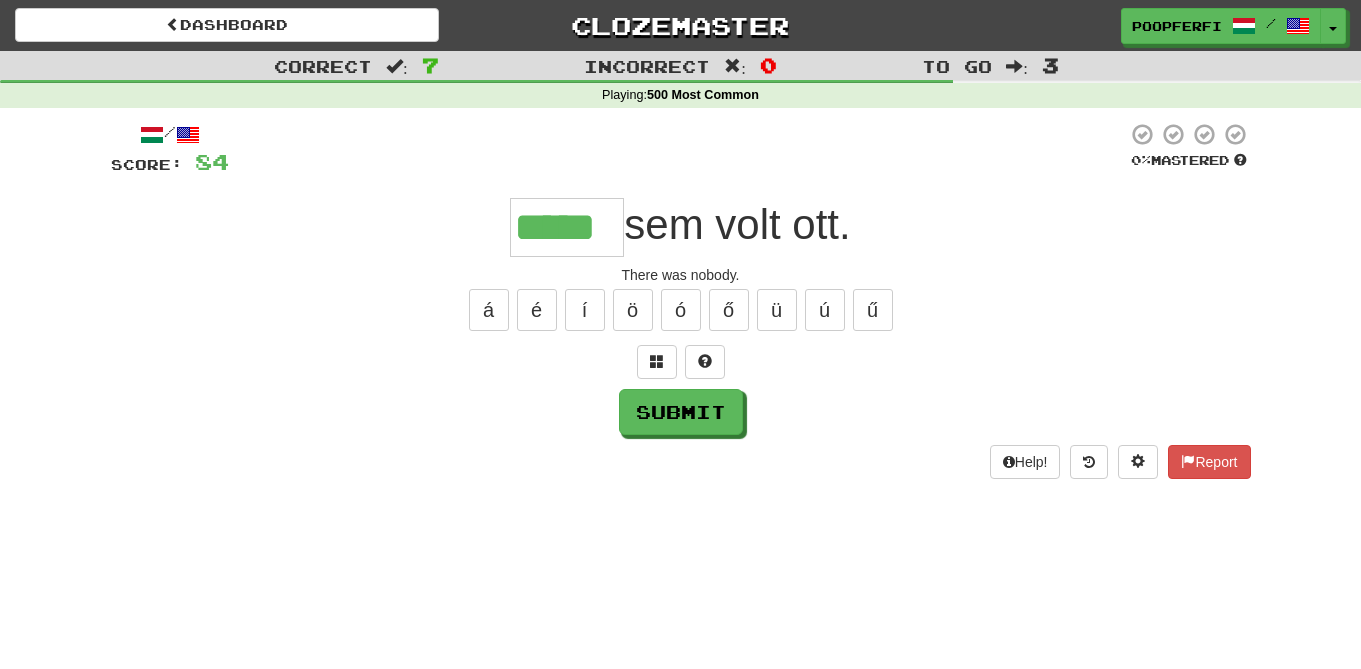 type on "*****" 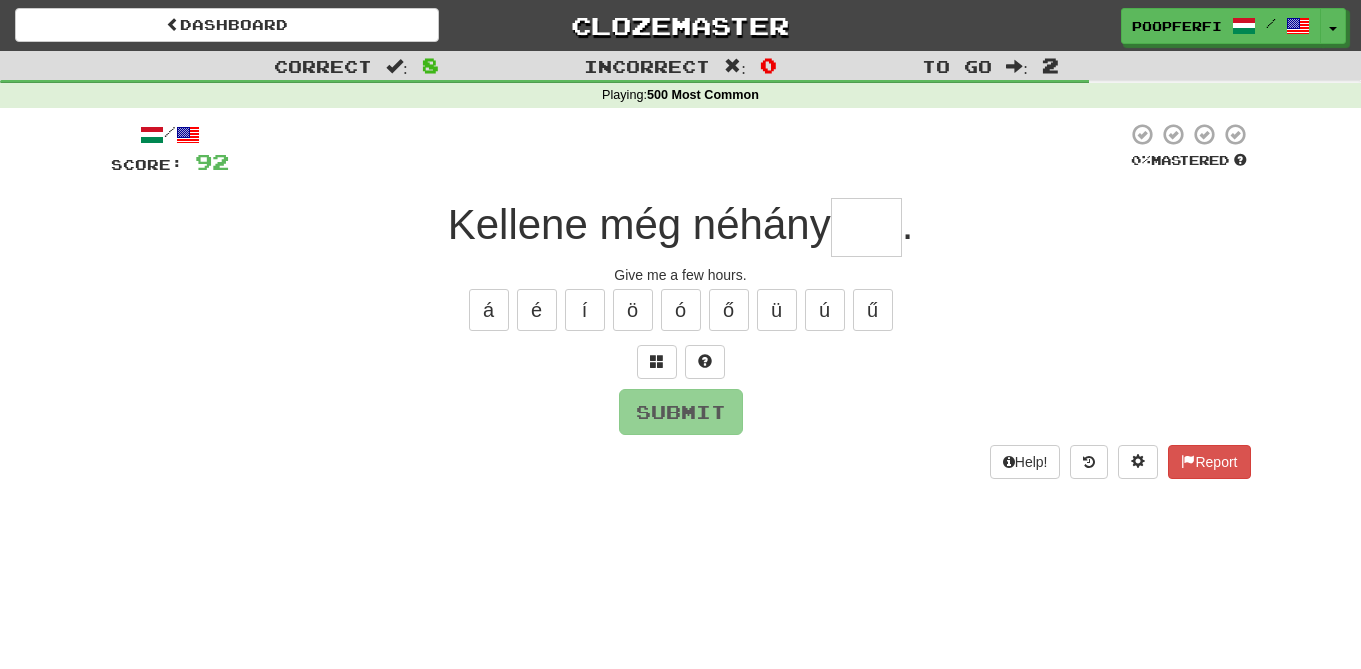type on "*" 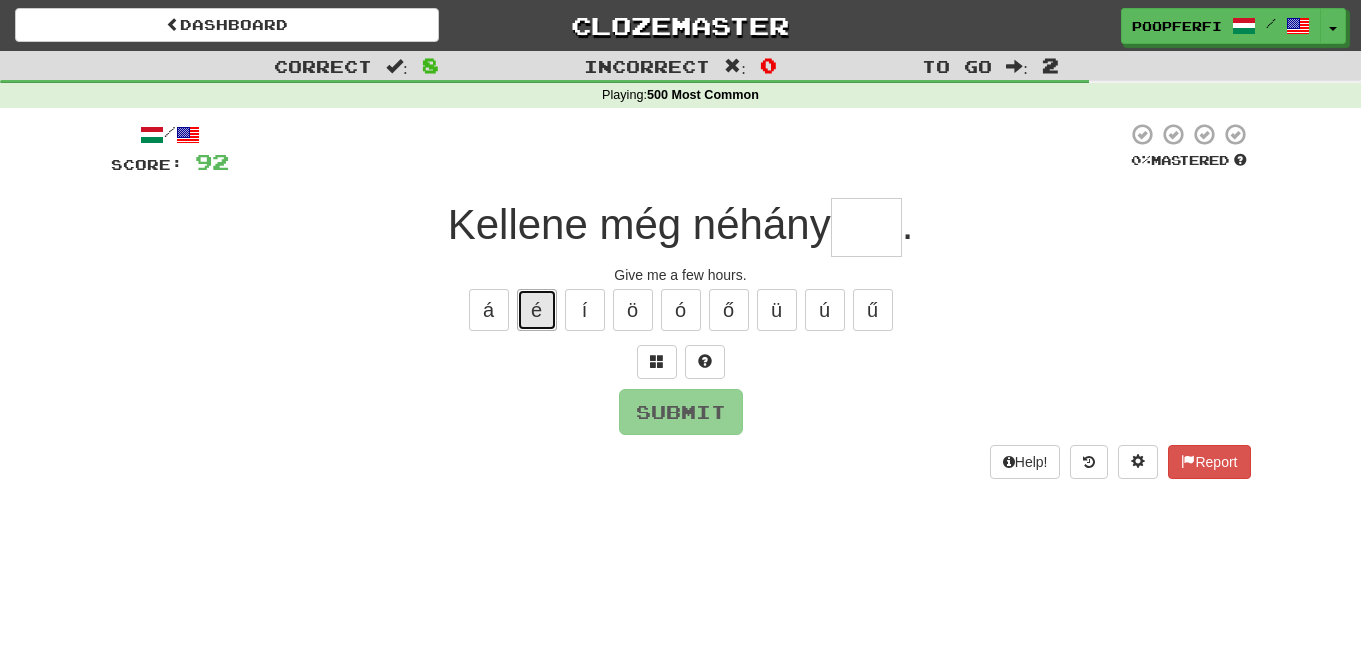 click on "é" at bounding box center (537, 310) 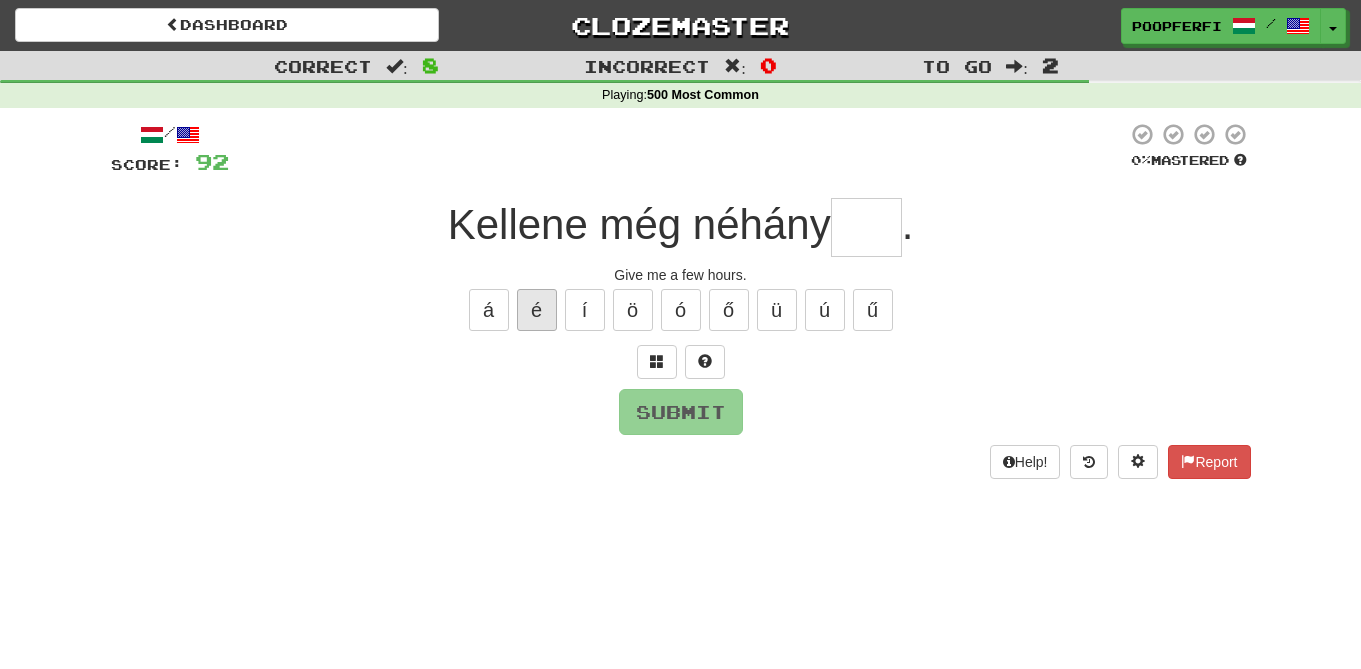 type on "*" 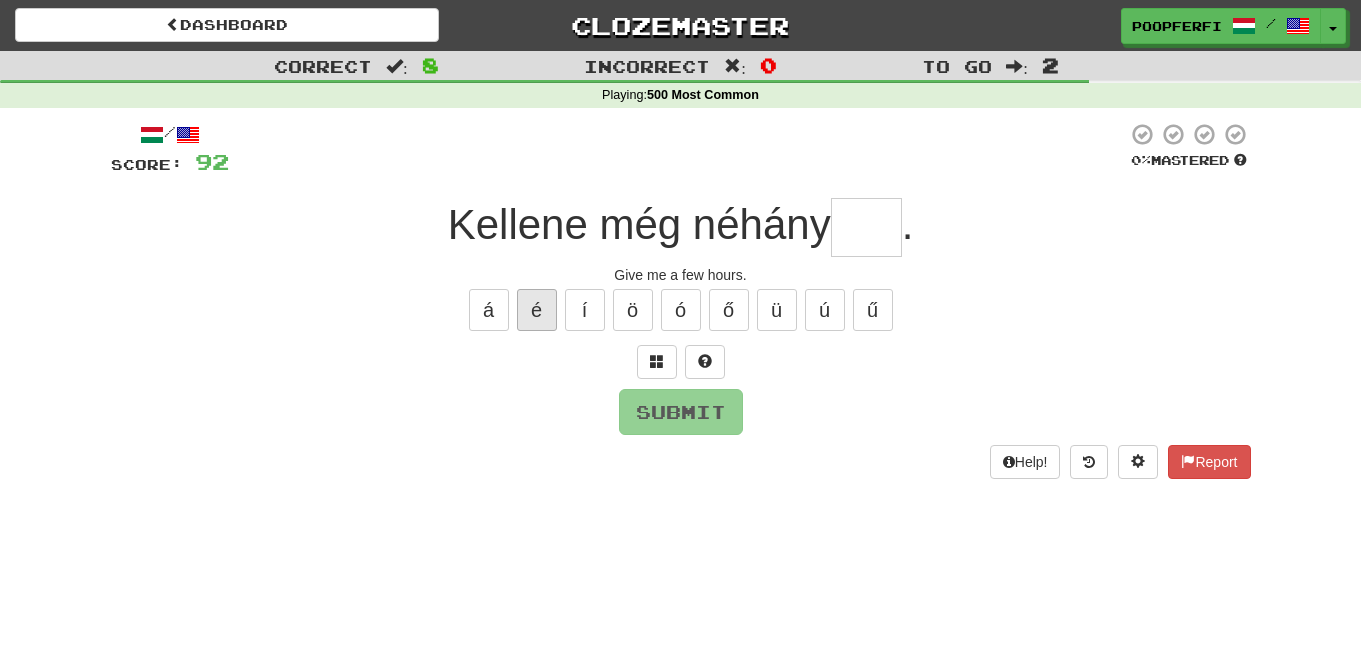 type on "*" 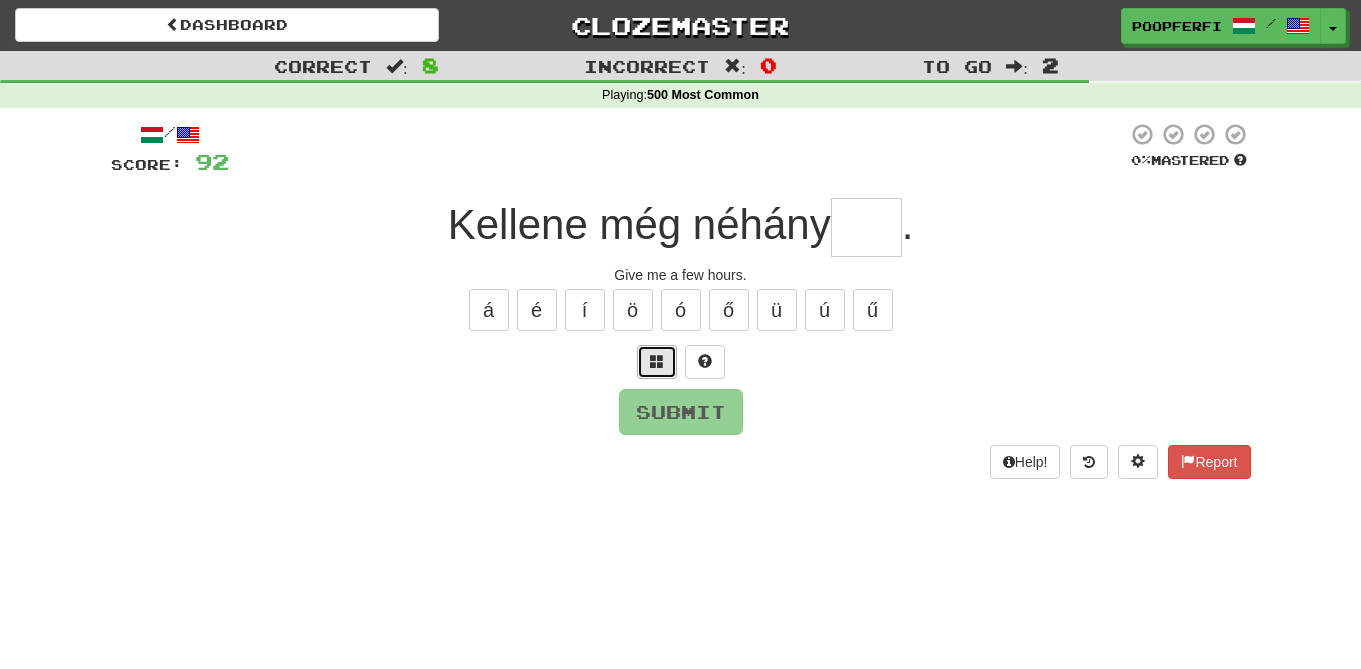 click at bounding box center (657, 362) 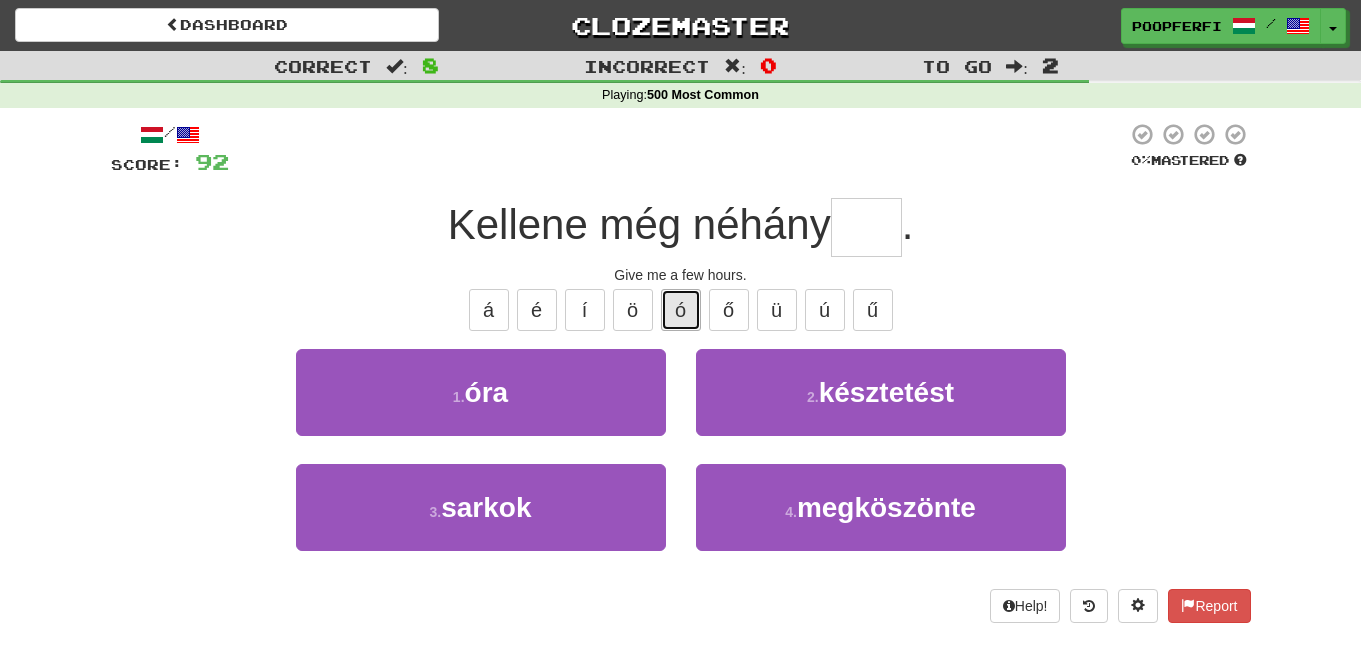 click on "ó" at bounding box center [681, 310] 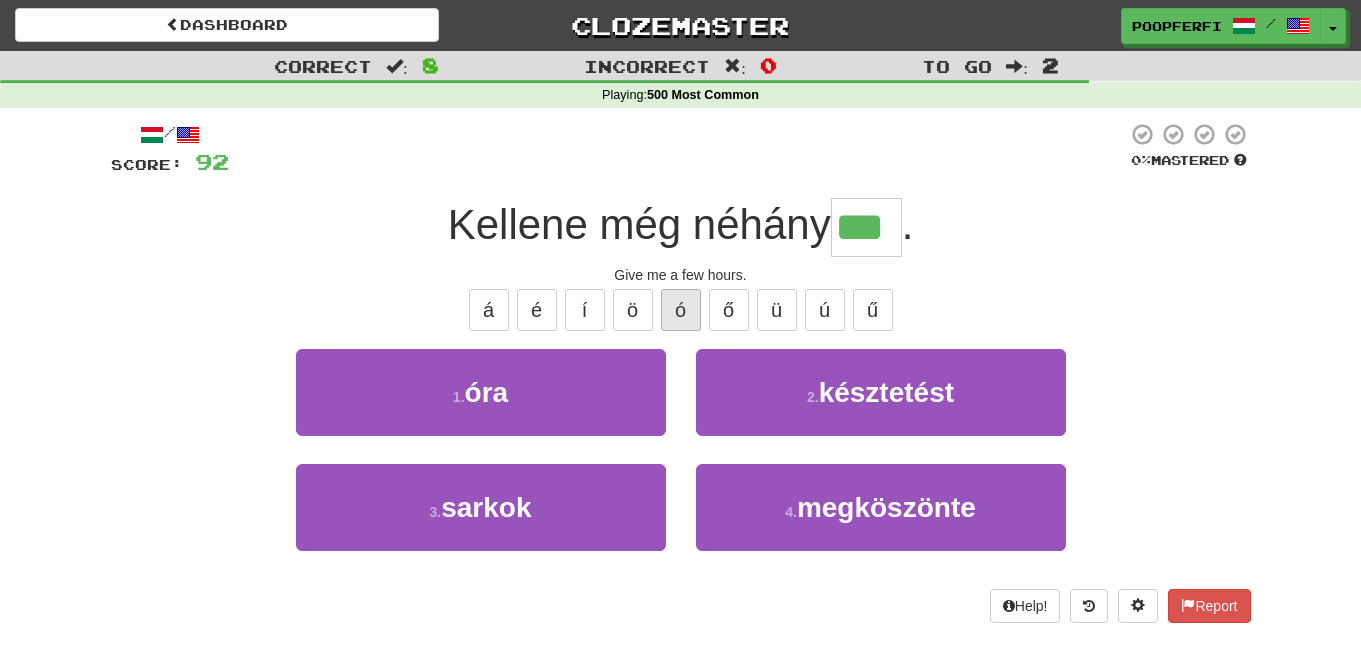 type on "***" 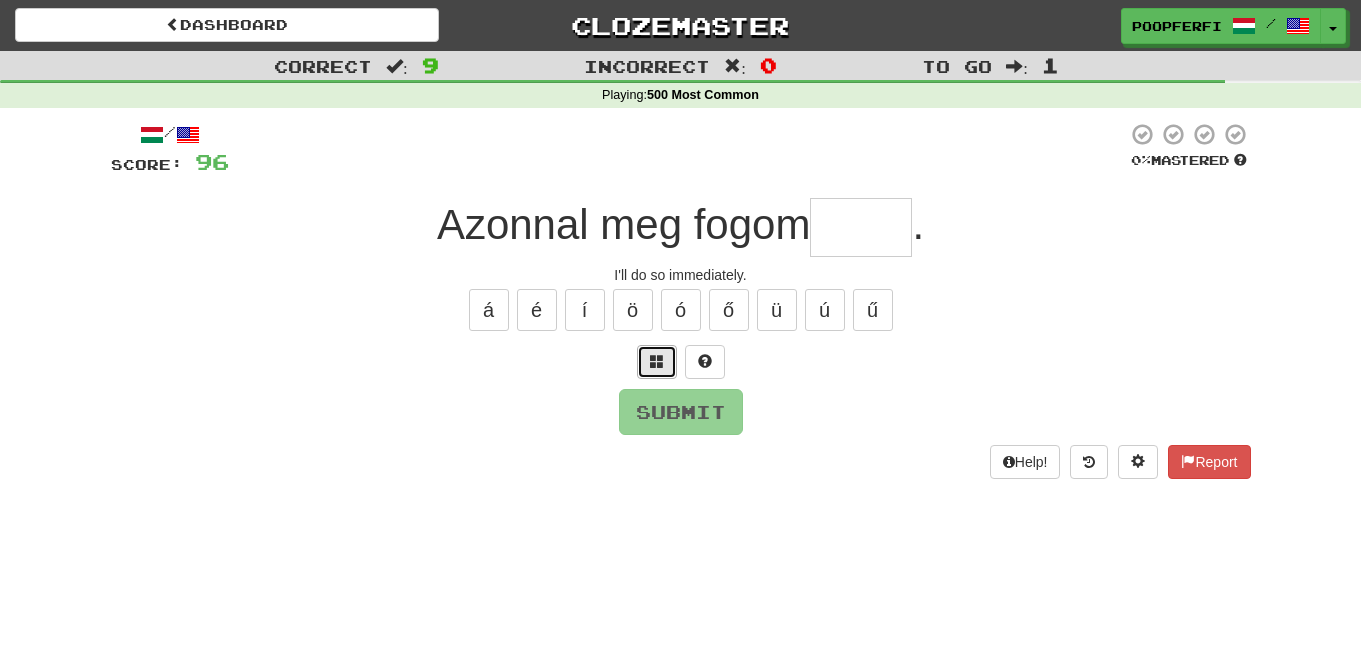 click at bounding box center [657, 362] 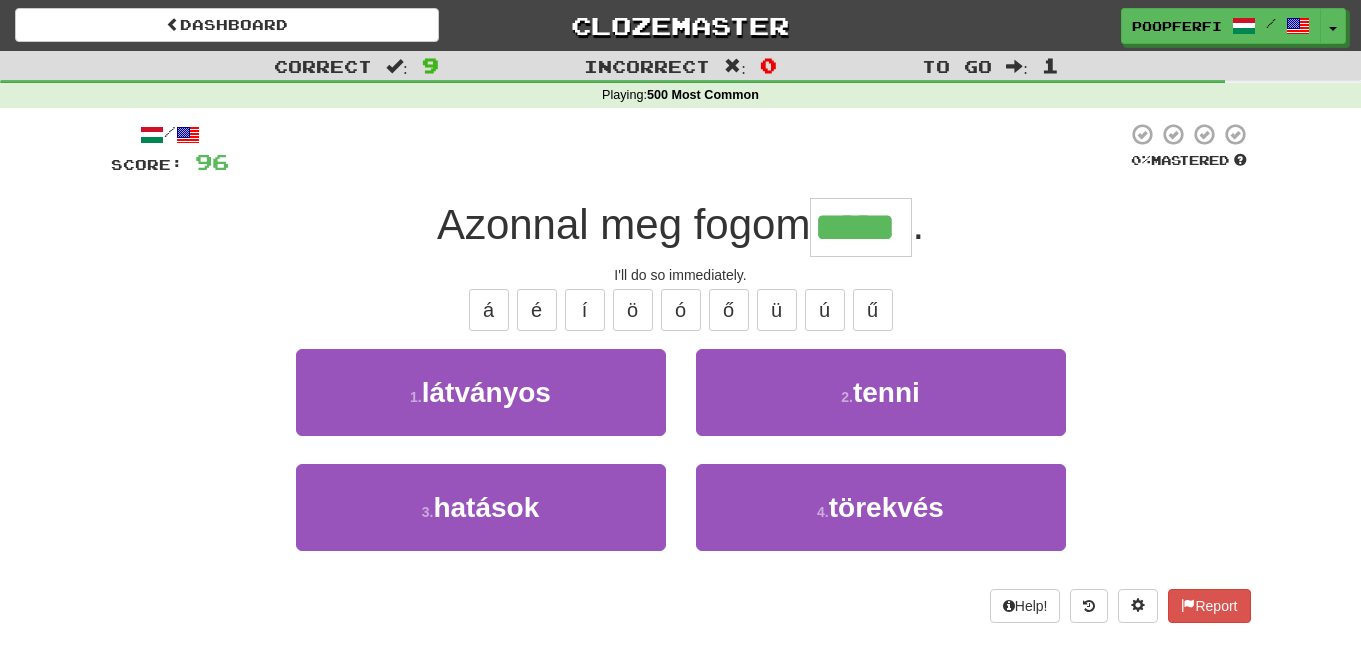 type on "*****" 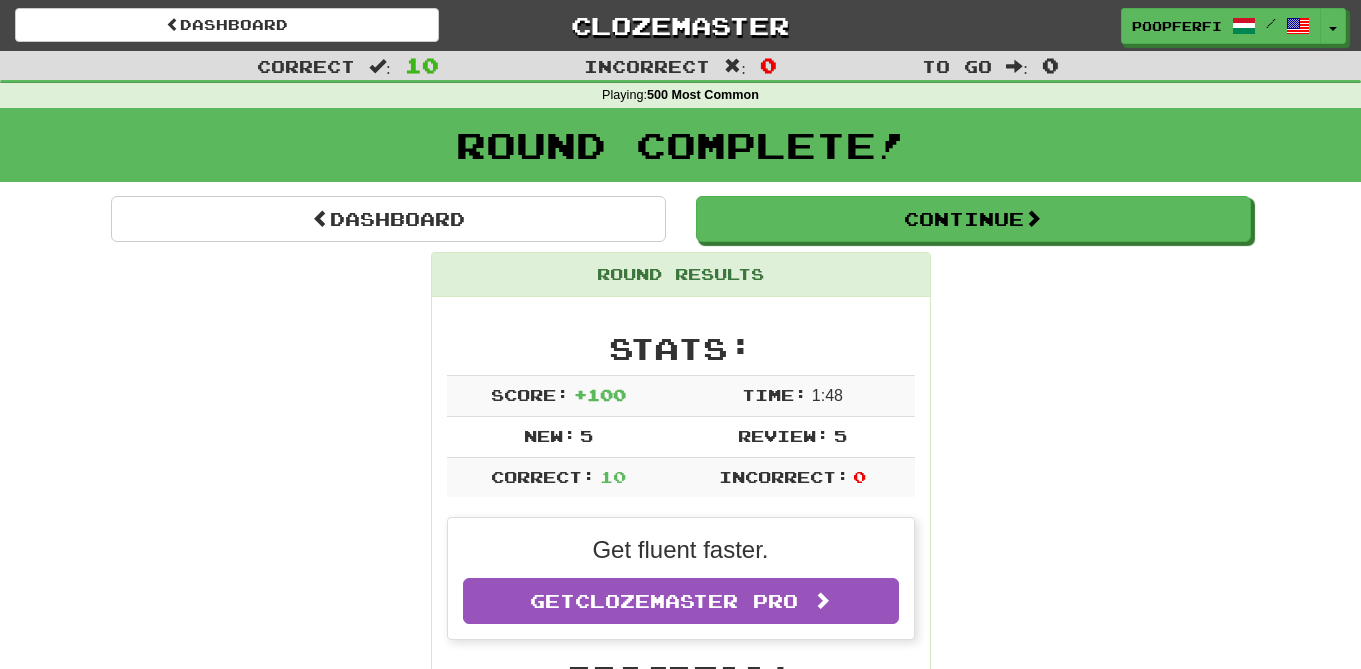 click on "Round Complete!" at bounding box center [680, 152] 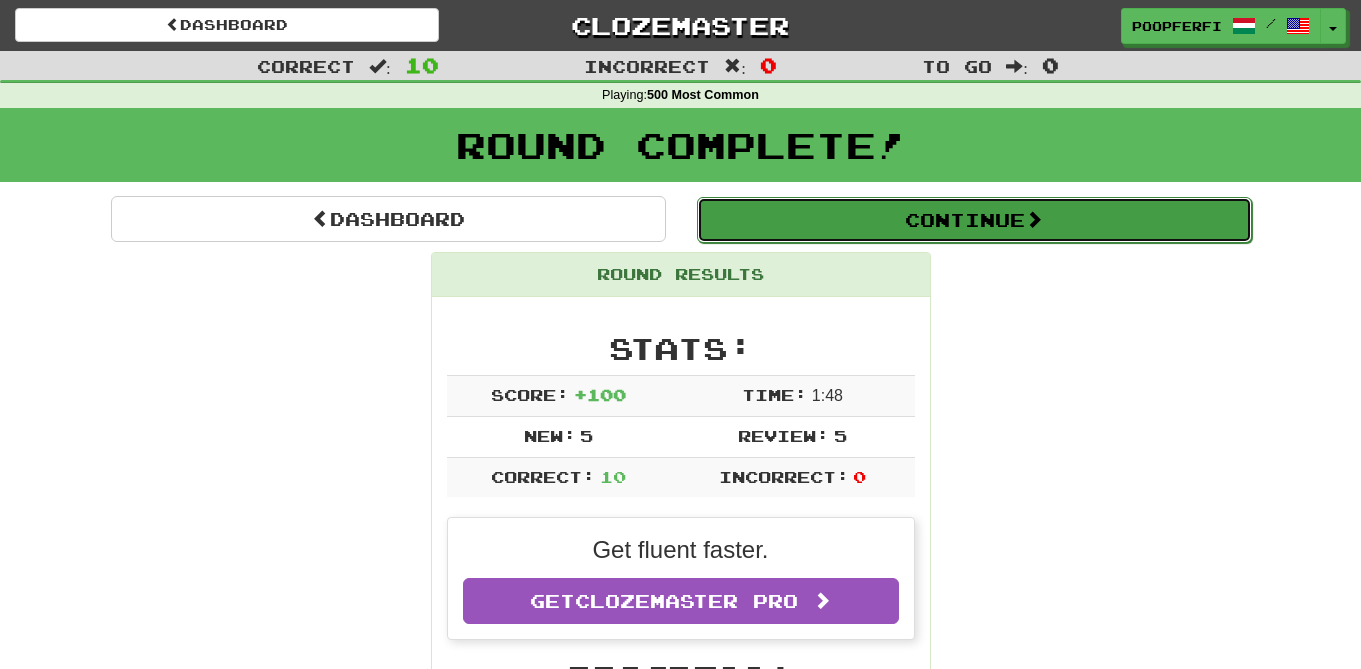 click on "Continue" at bounding box center [974, 220] 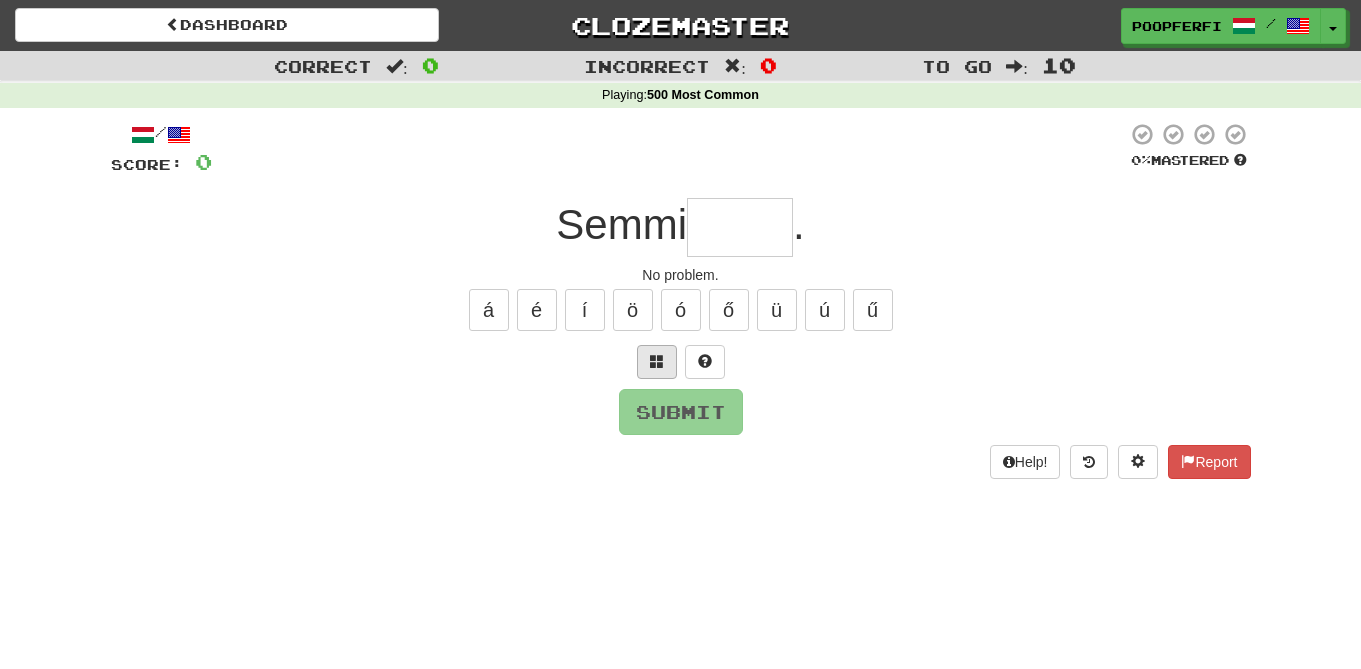 type on "*" 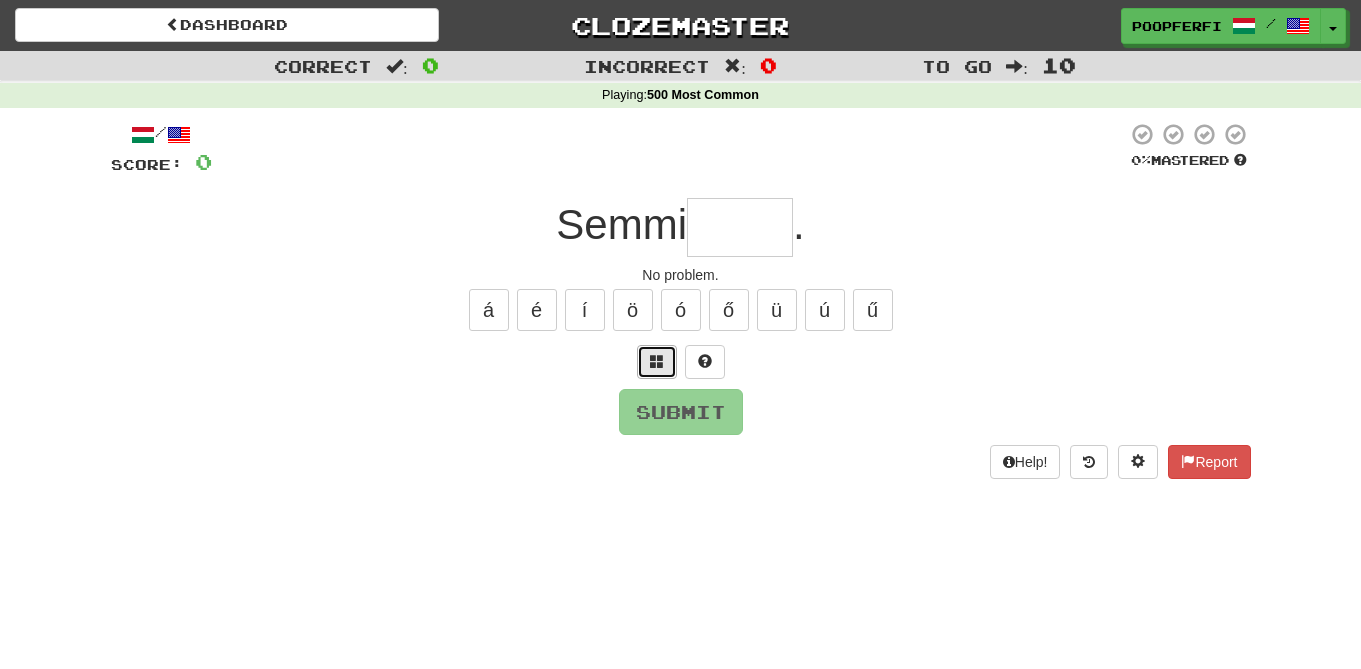click at bounding box center (657, 362) 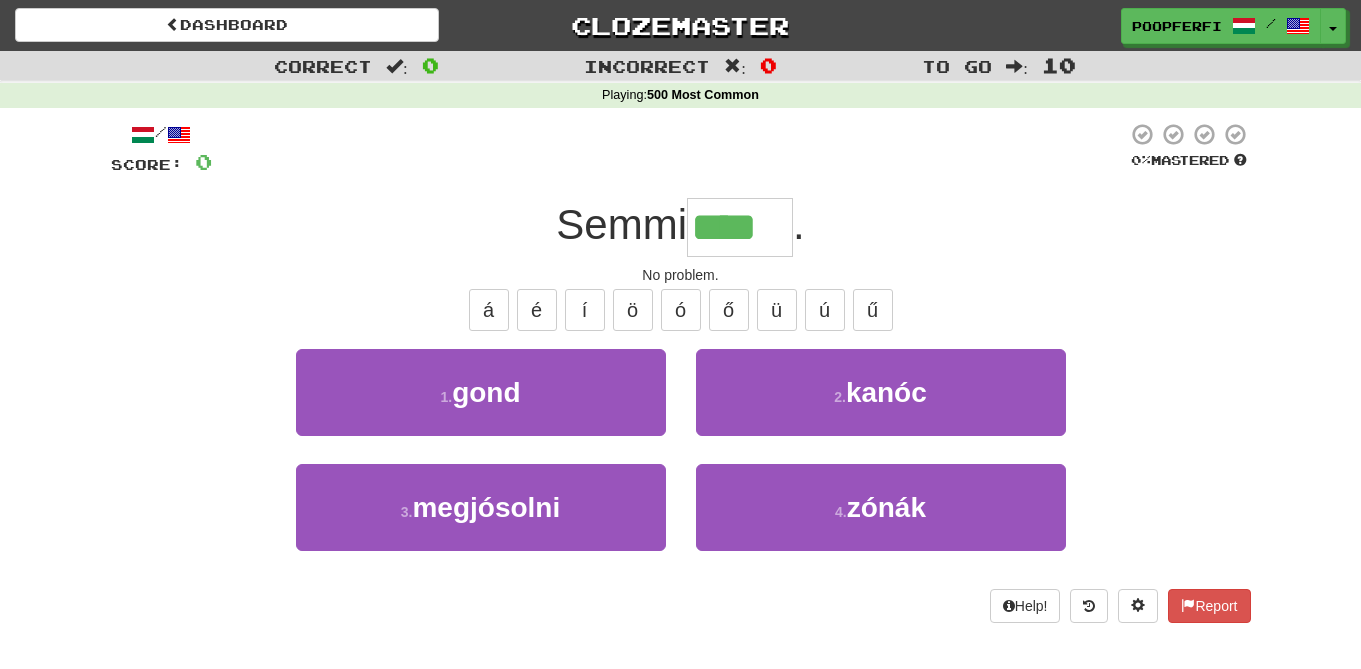 type on "****" 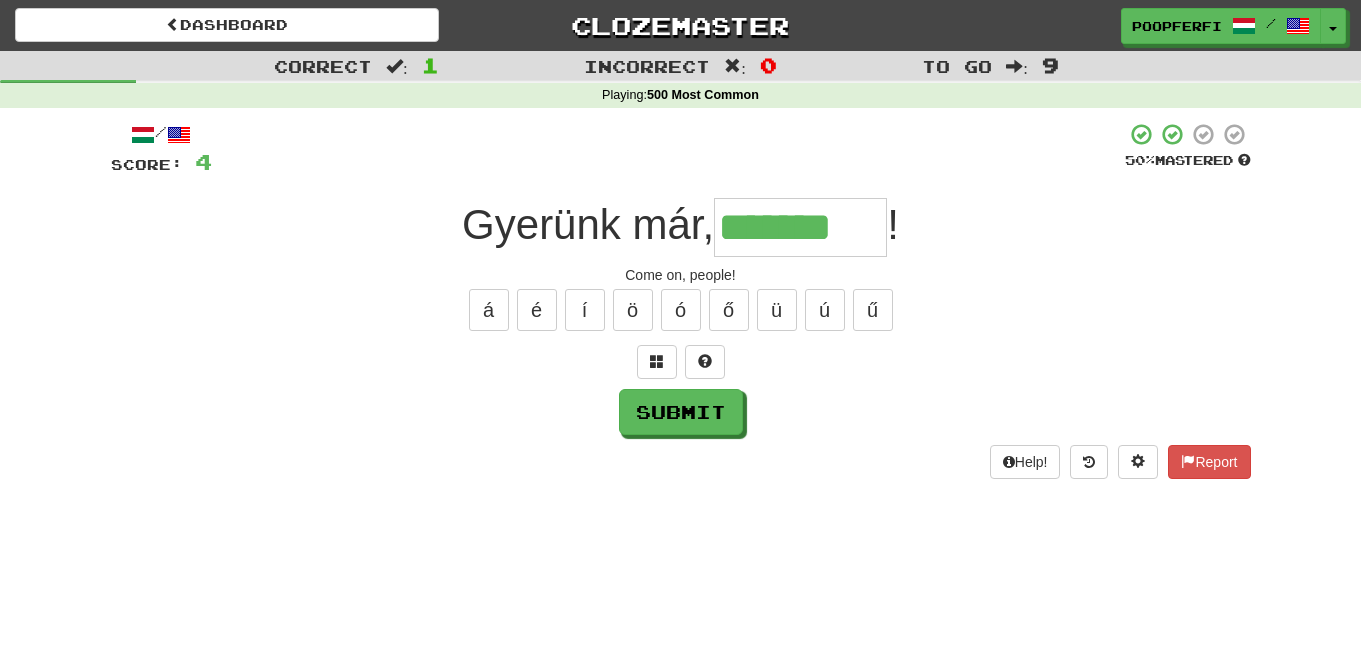 type on "*******" 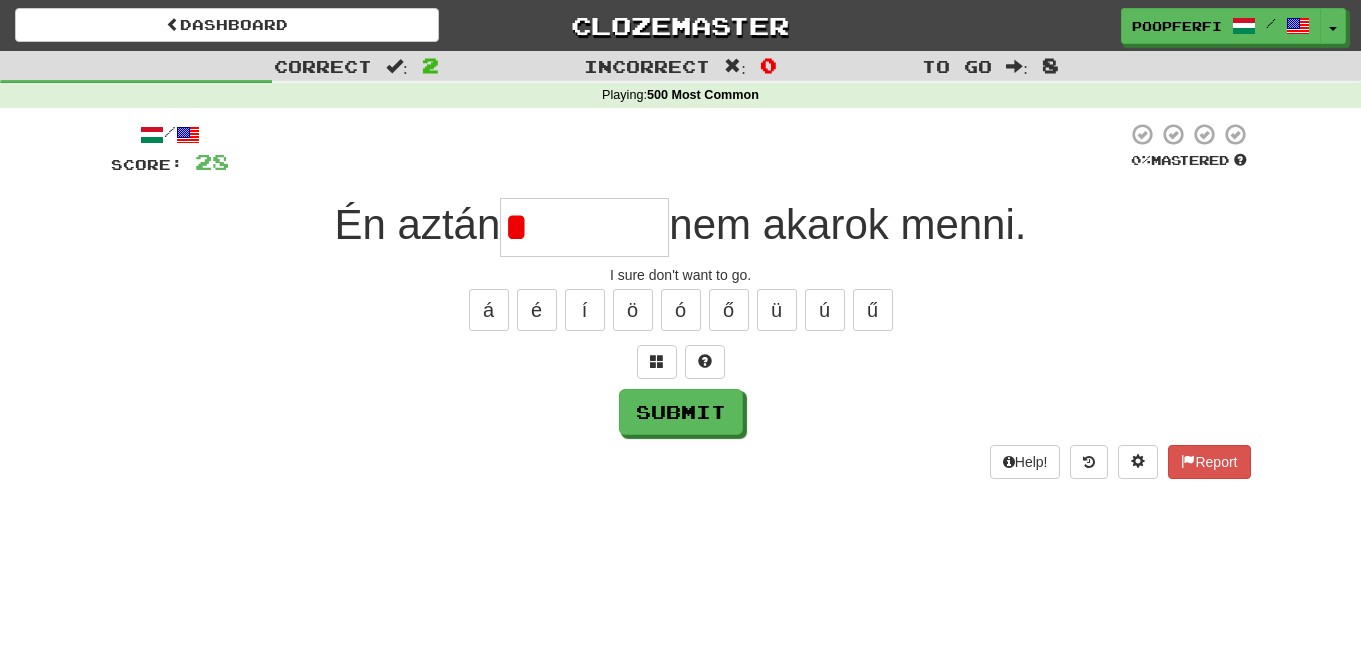 click at bounding box center [681, 362] 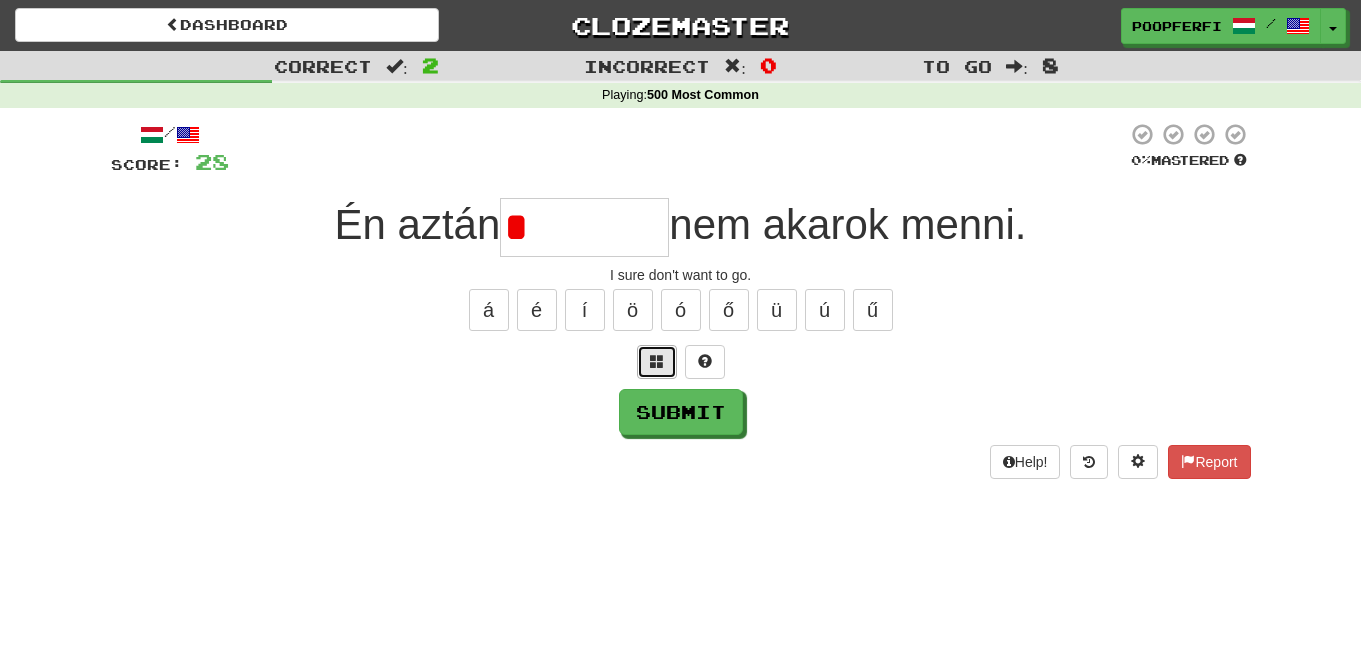 click at bounding box center (657, 362) 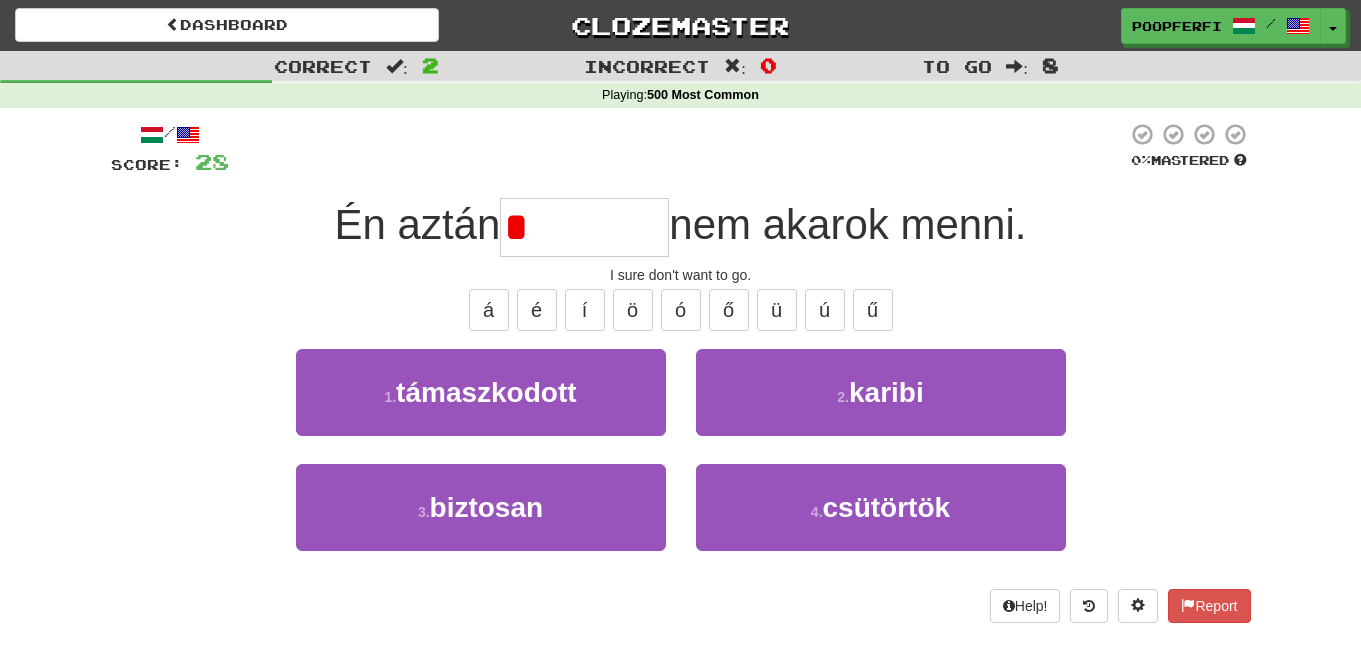 click on "*" at bounding box center [584, 227] 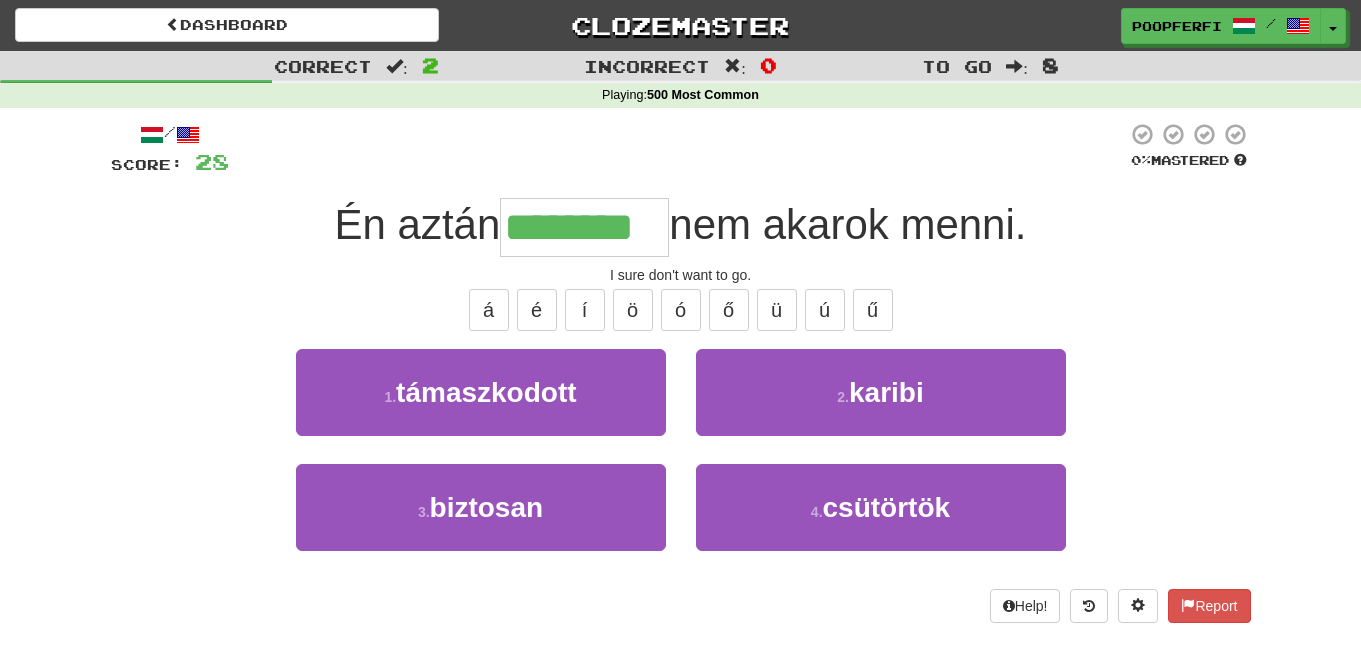 type on "********" 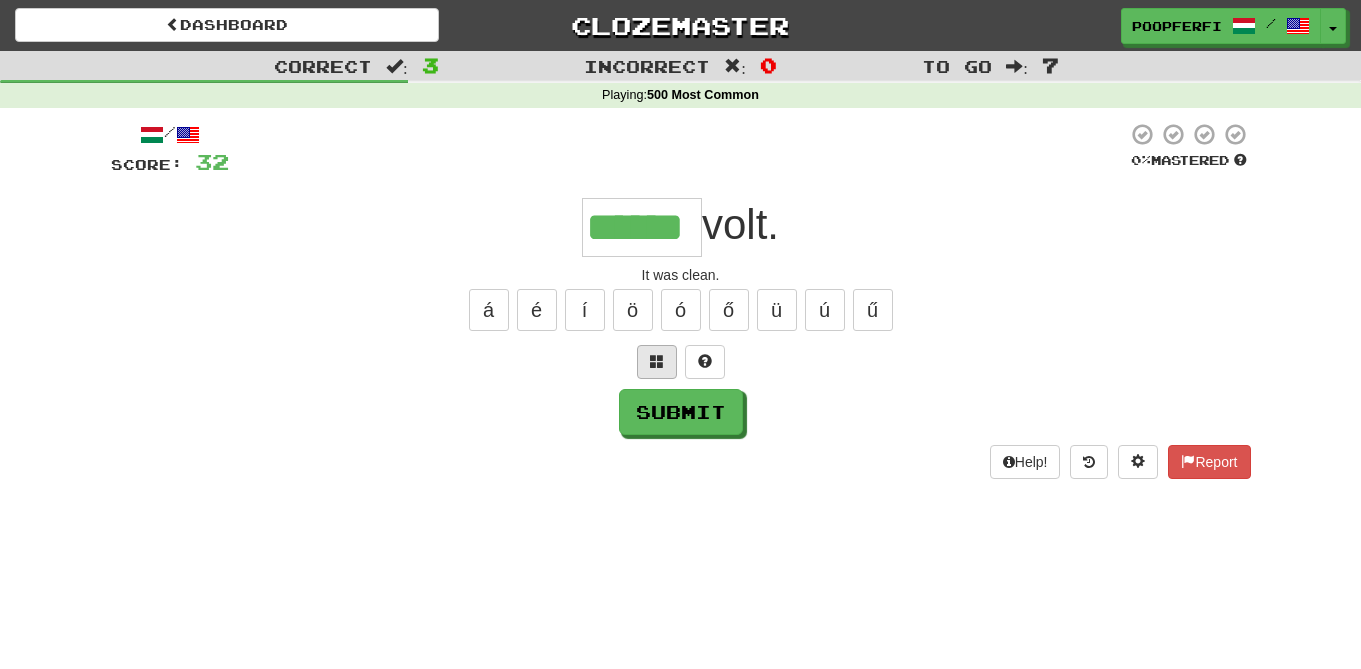 type on "******" 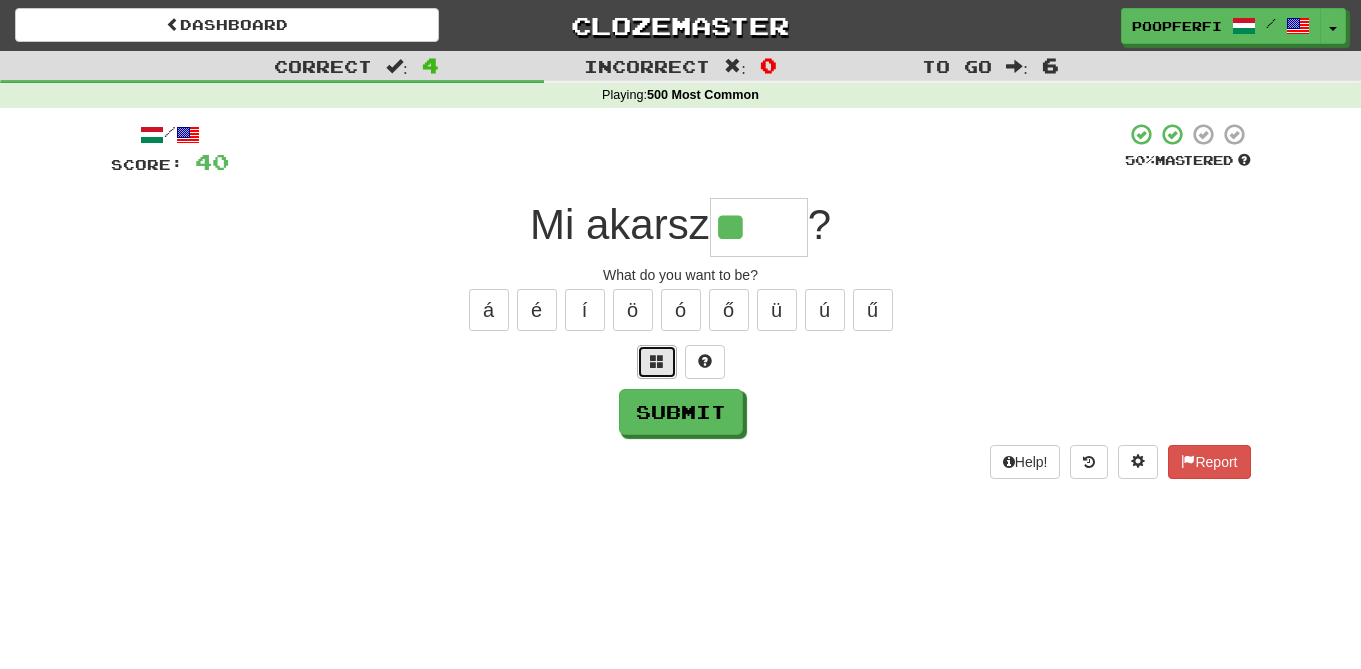 click at bounding box center (657, 361) 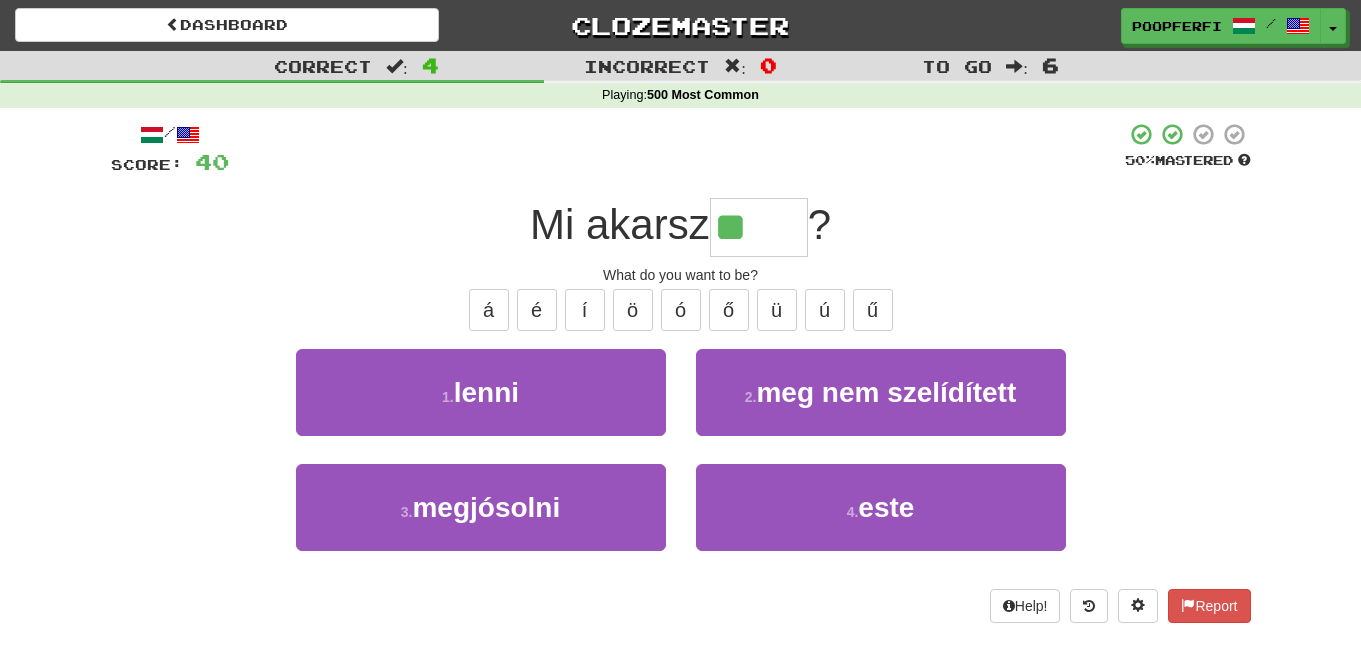 click on "**" at bounding box center (759, 227) 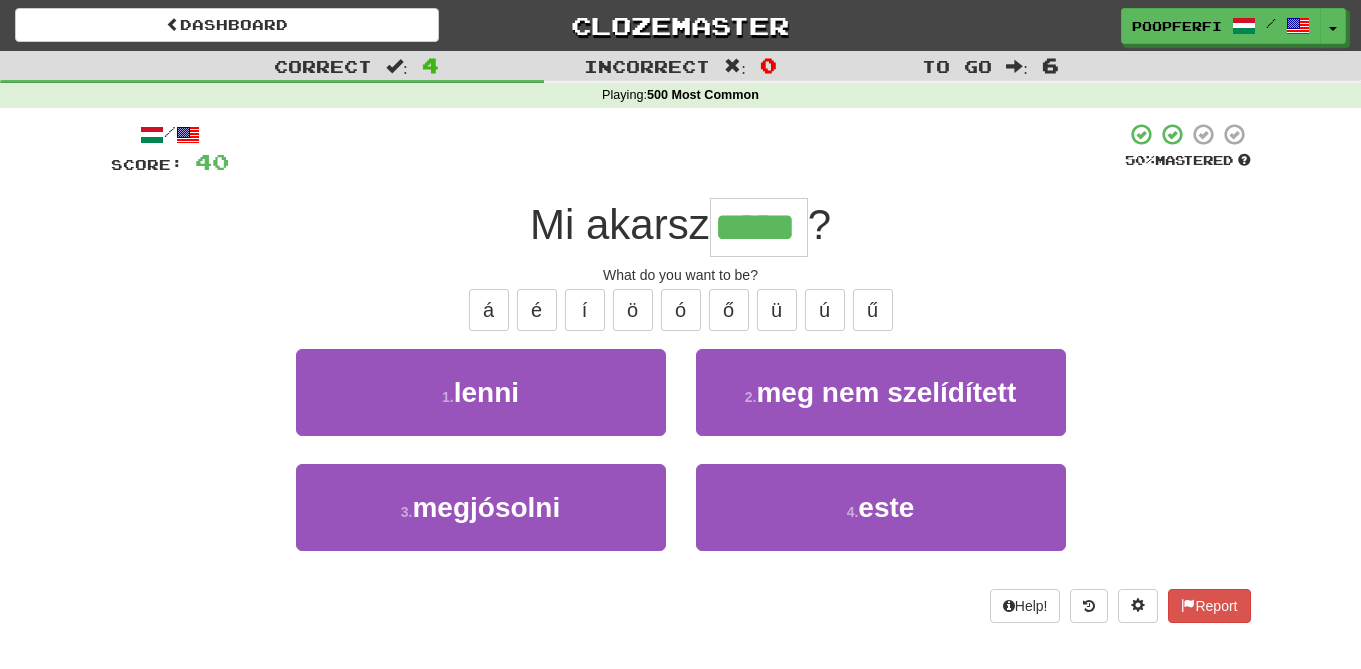 type on "*****" 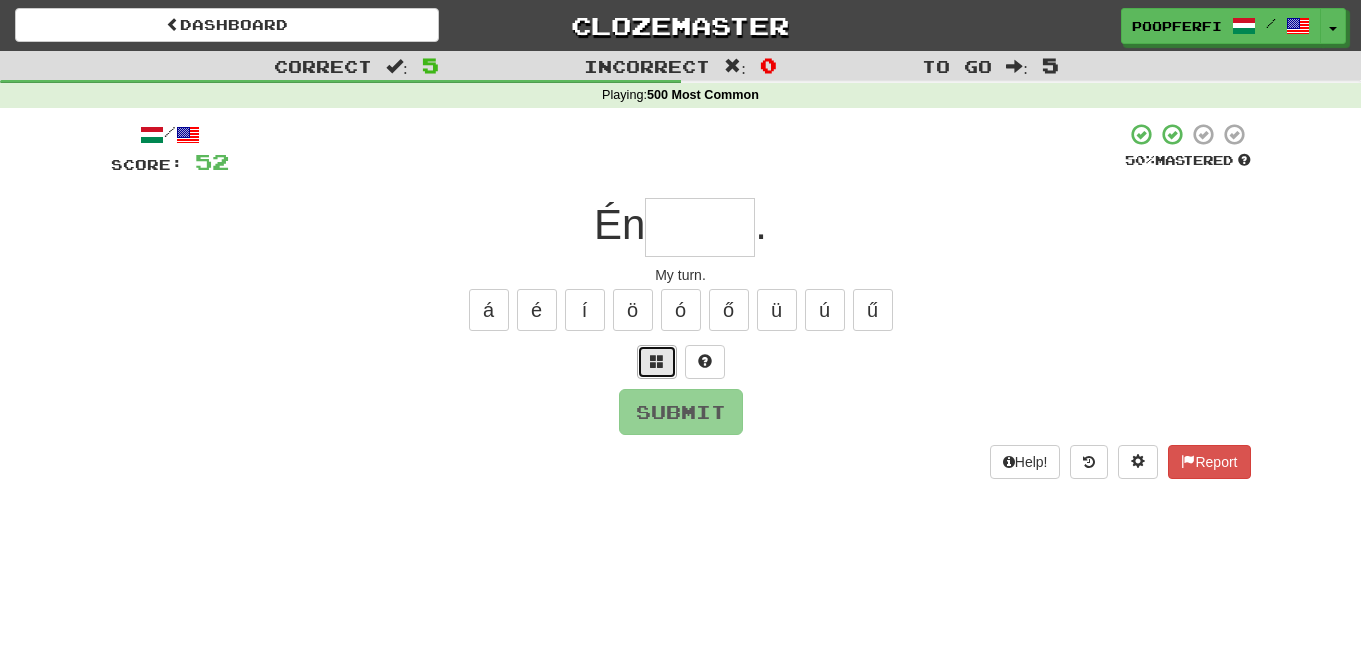 click at bounding box center (657, 362) 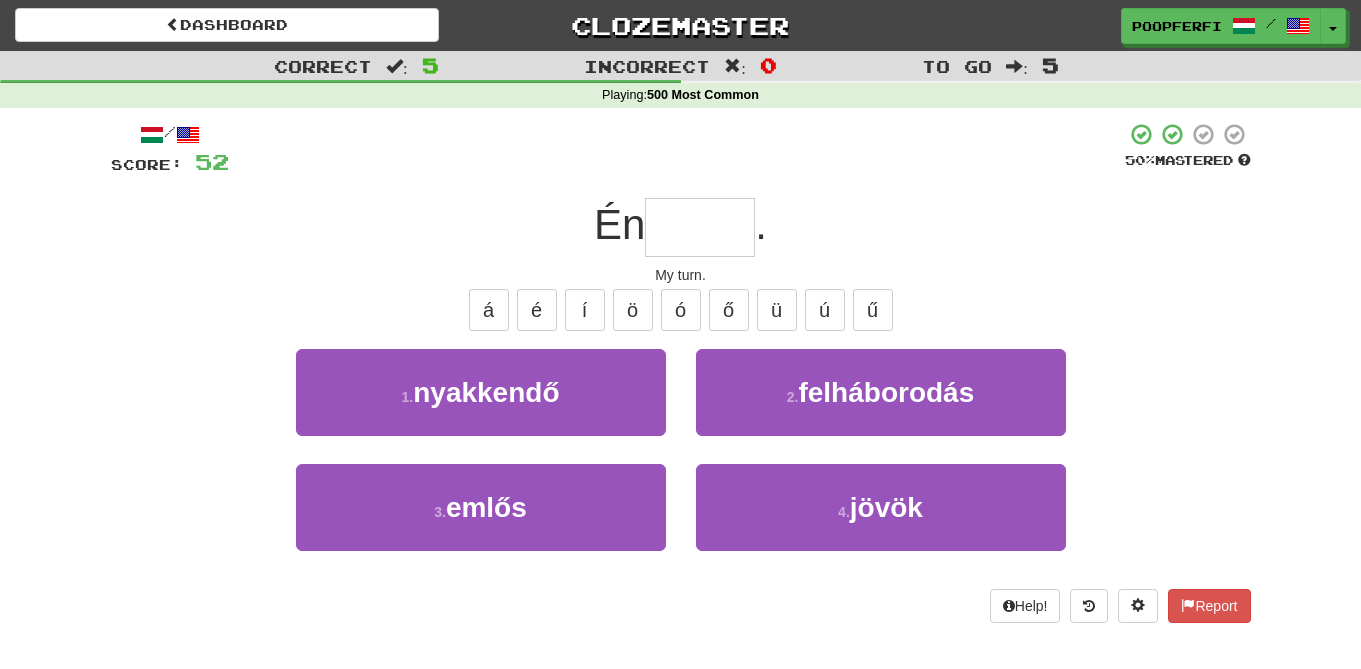 click at bounding box center (700, 227) 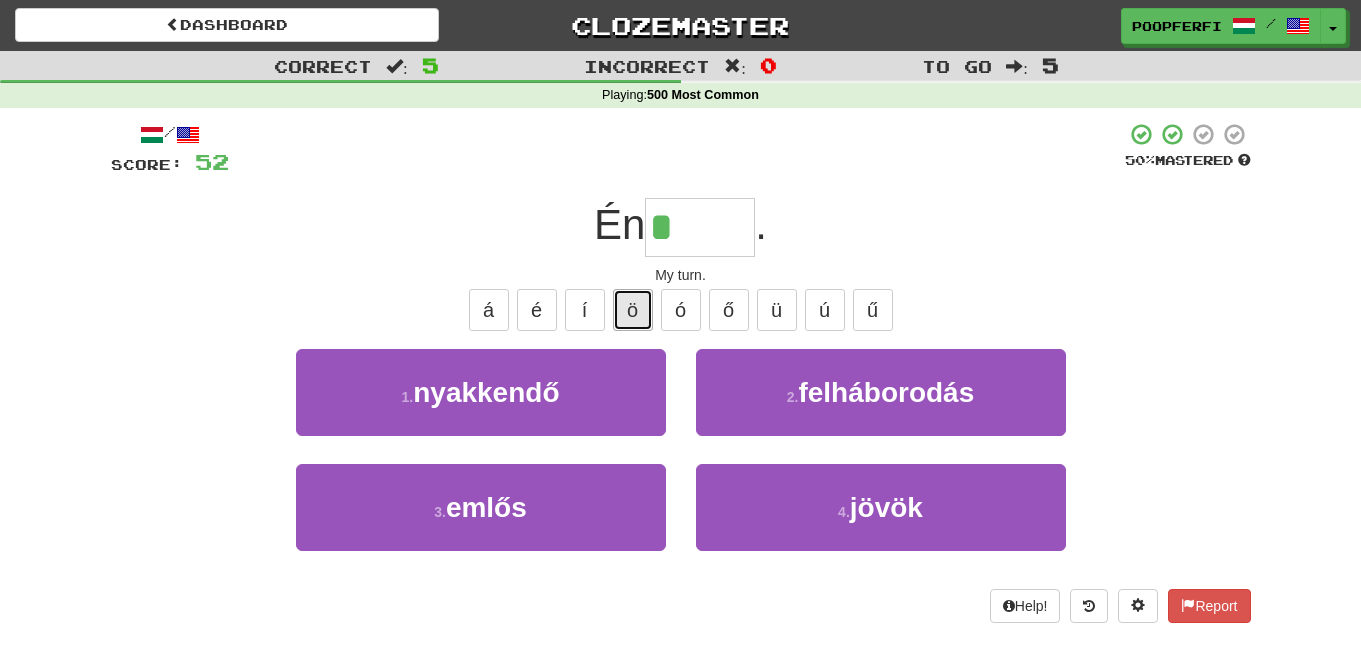 click on "ö" at bounding box center [633, 310] 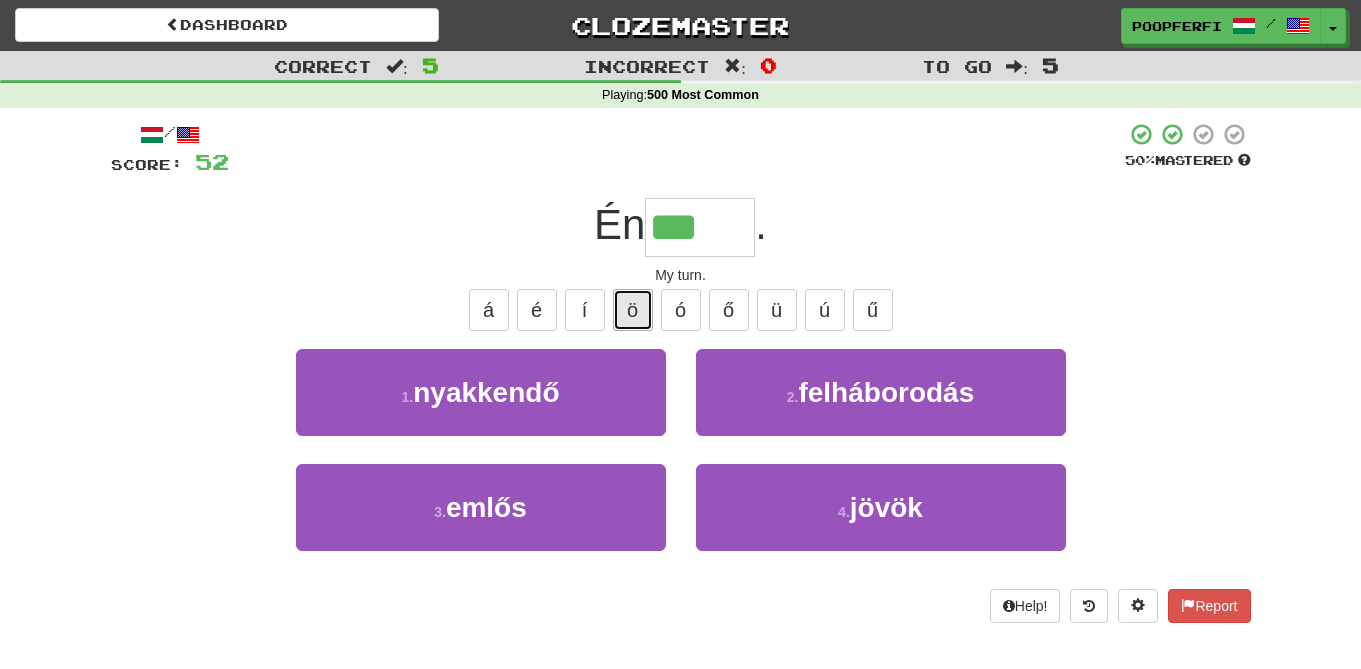 click on "ö" at bounding box center (633, 310) 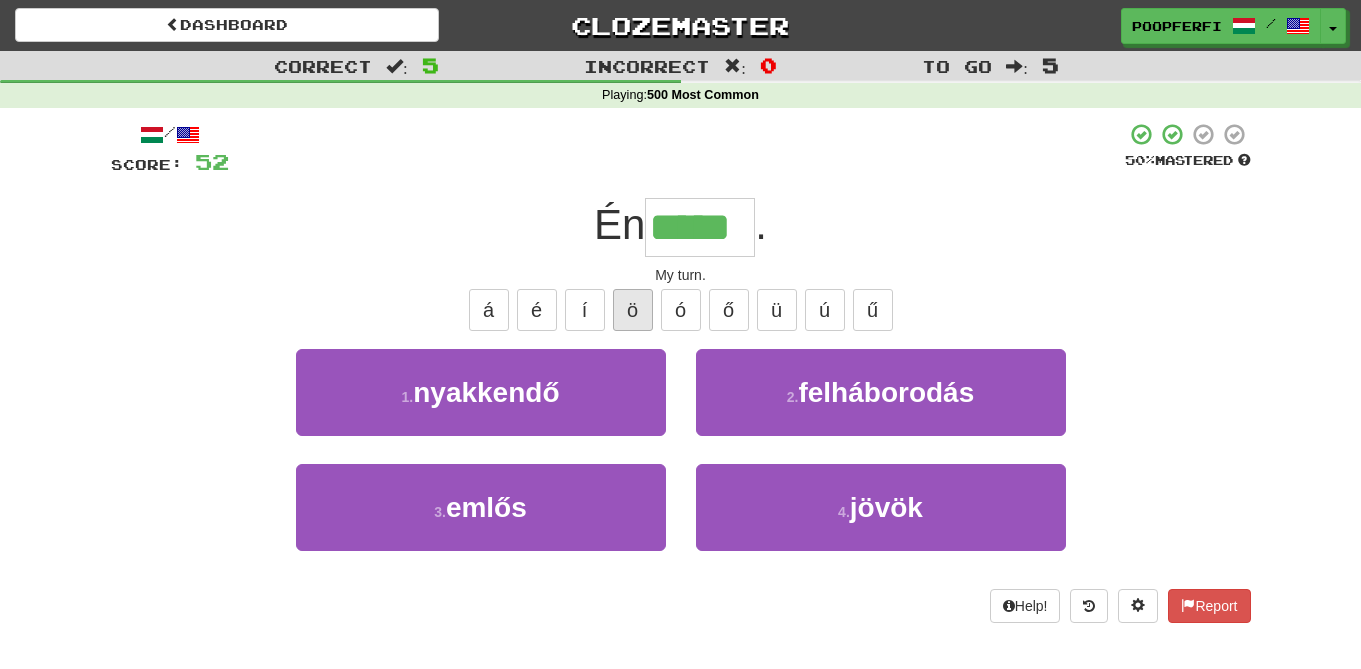 type on "*****" 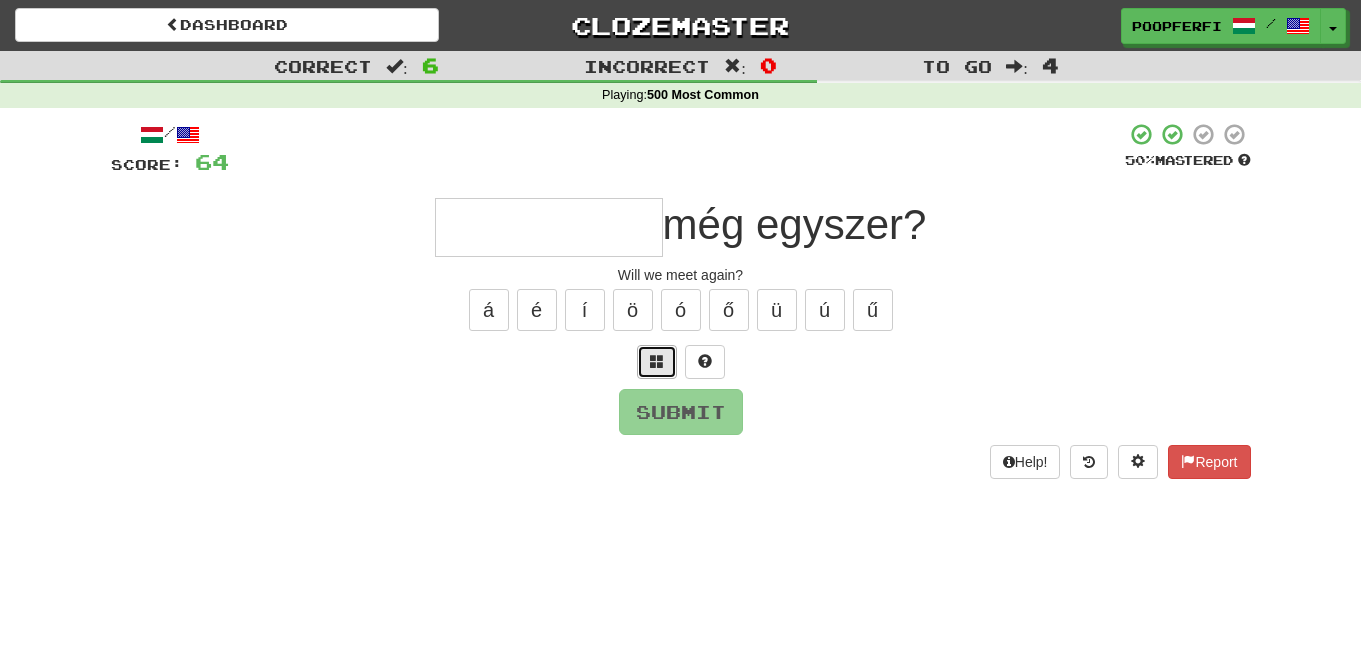 click at bounding box center [657, 362] 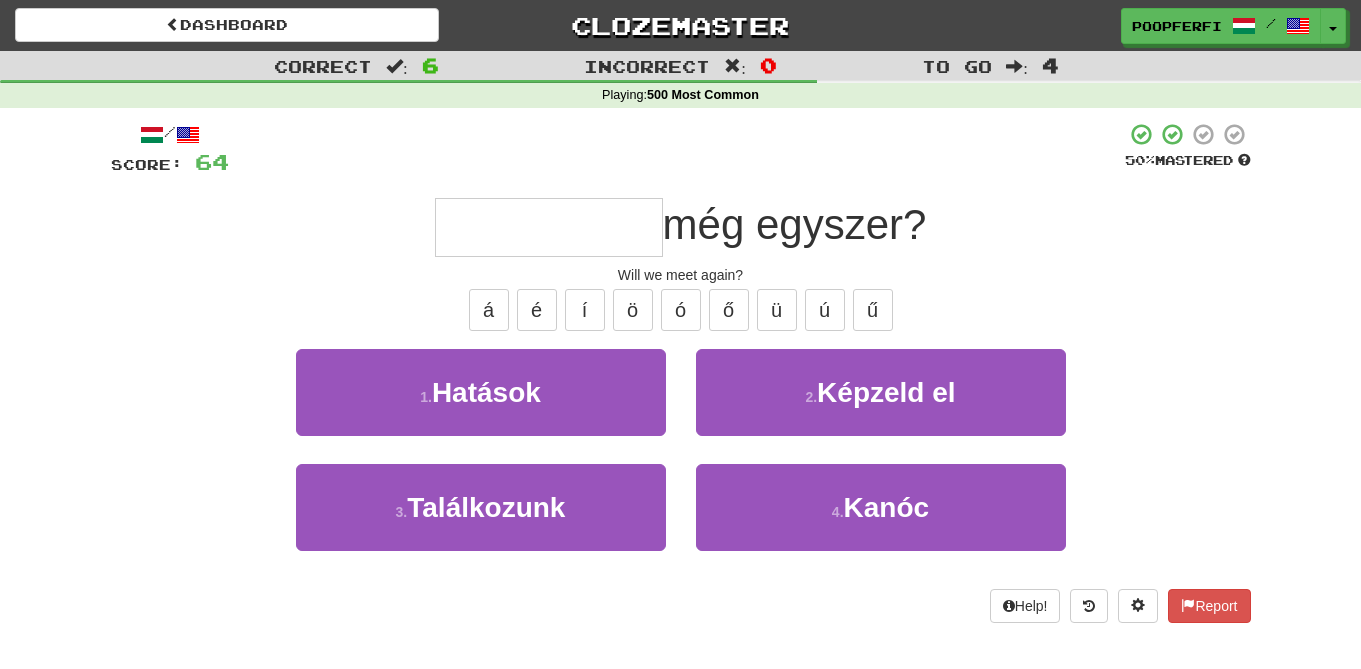 click at bounding box center (549, 227) 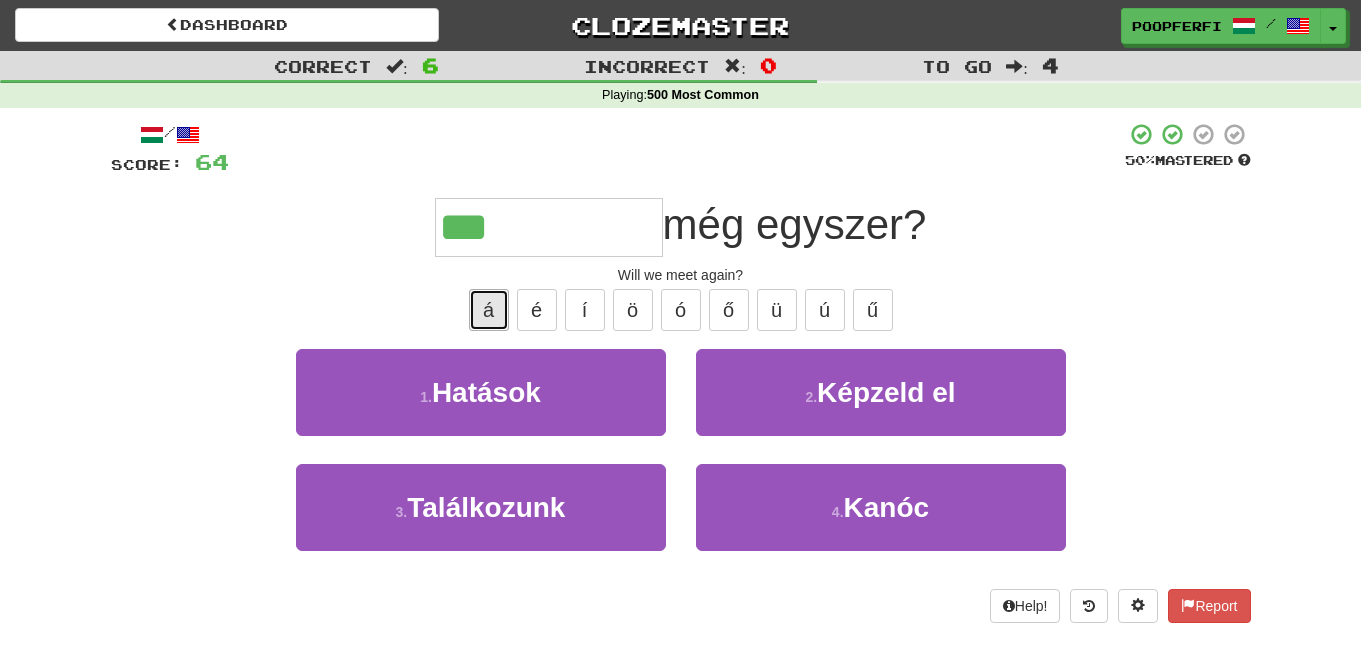 click on "á" at bounding box center [489, 310] 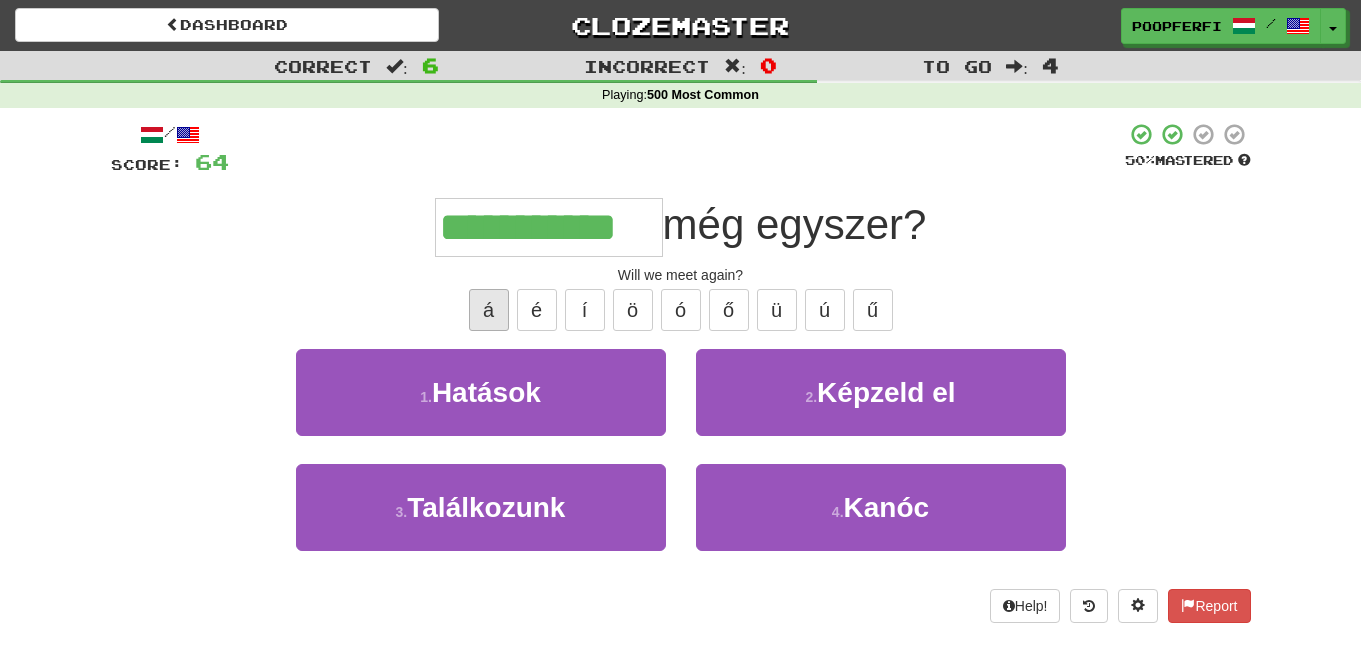 type on "**********" 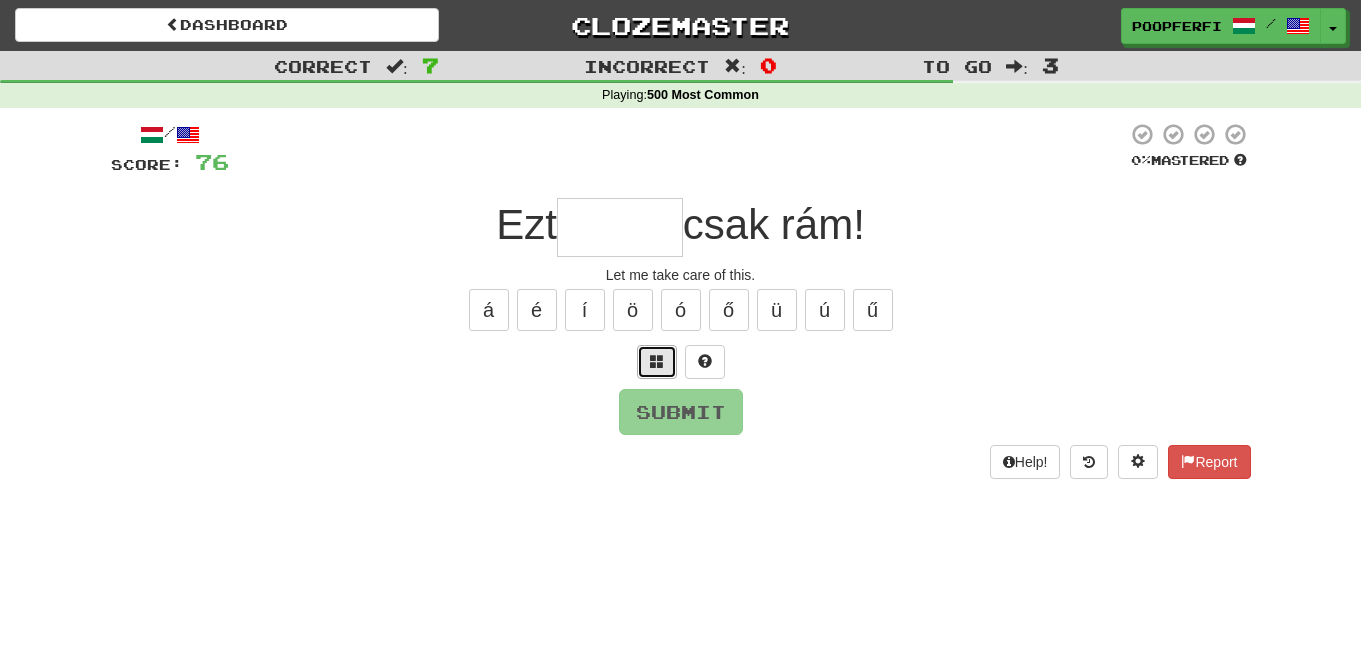 click at bounding box center [657, 362] 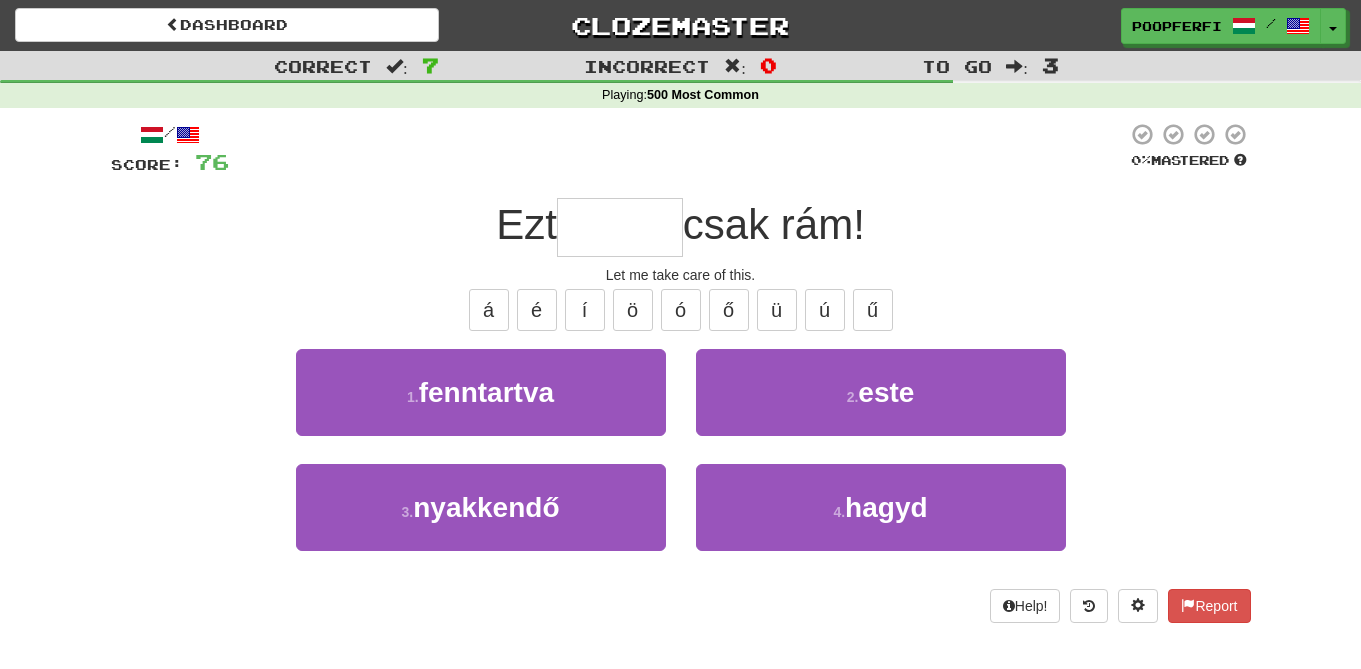 click at bounding box center [620, 227] 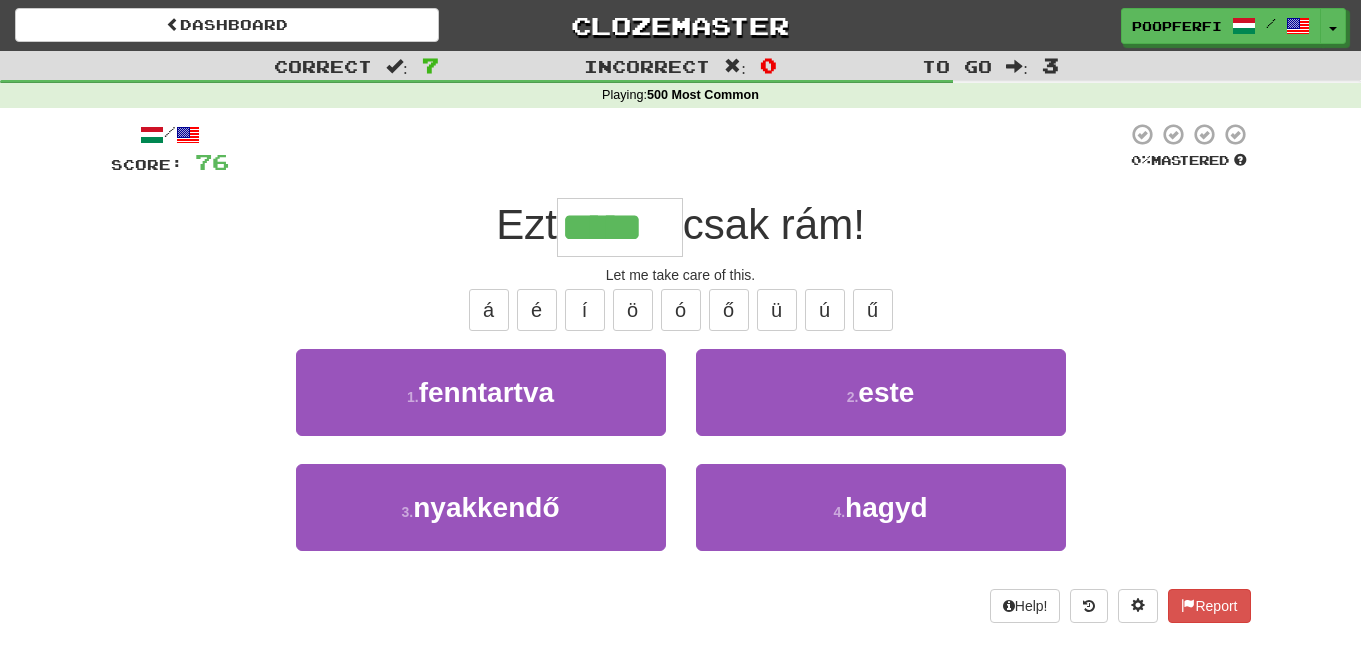 type on "*****" 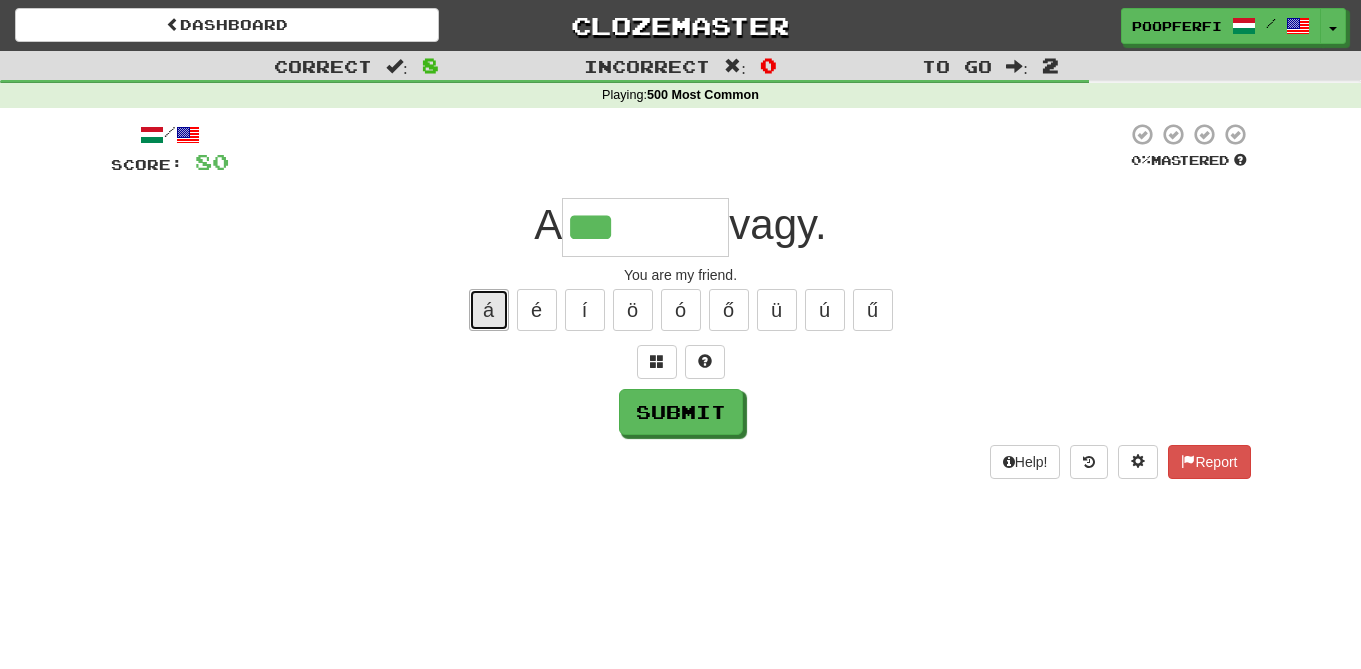 click on "á" at bounding box center [489, 310] 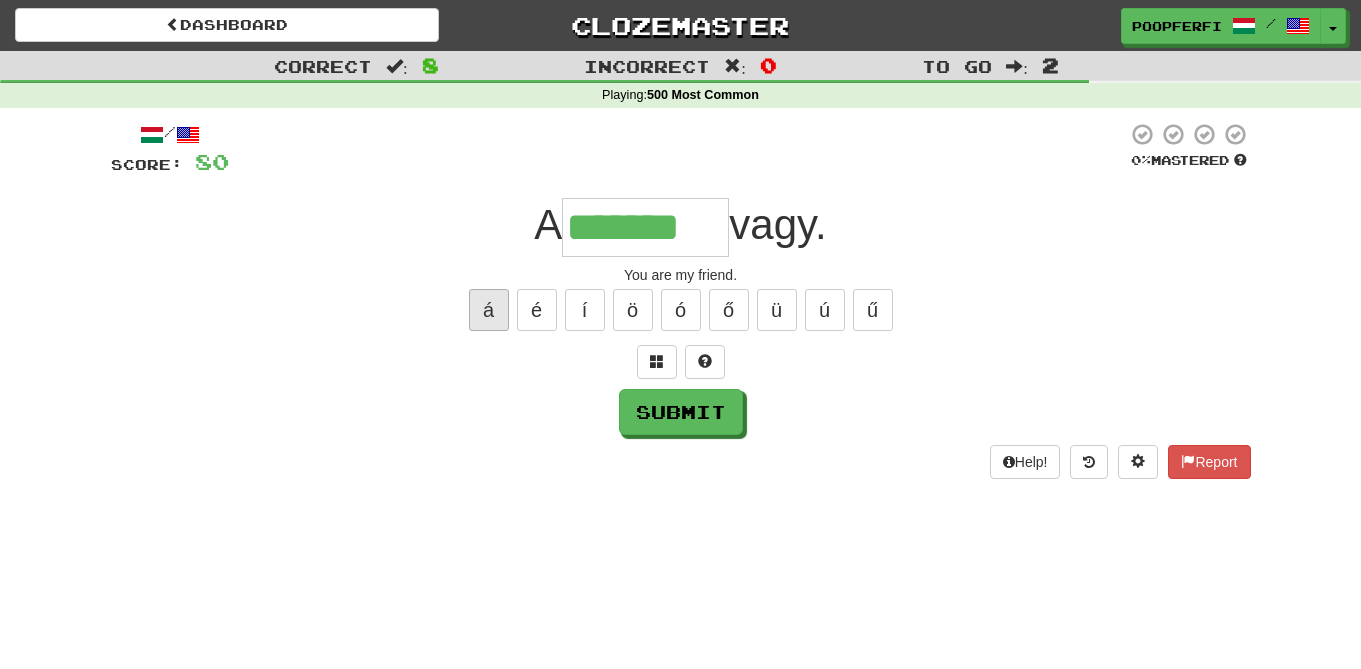 type on "*******" 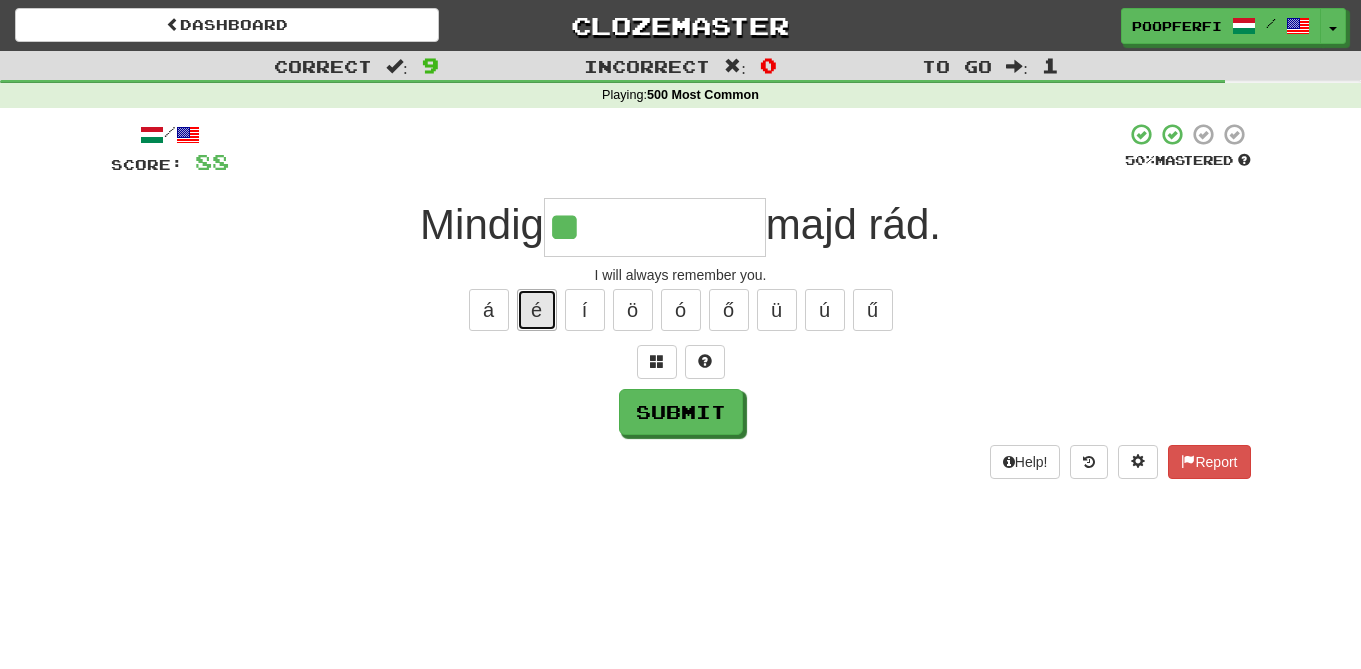 click on "é" at bounding box center [537, 310] 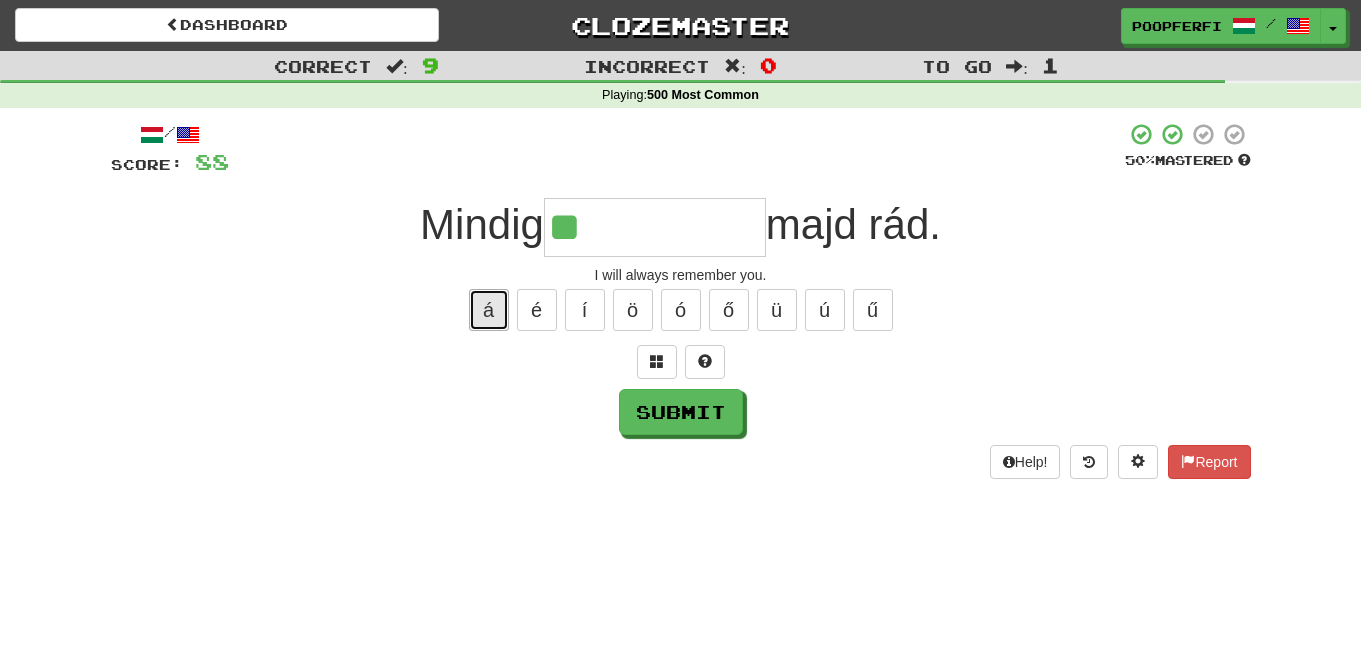 click on "á" at bounding box center [489, 310] 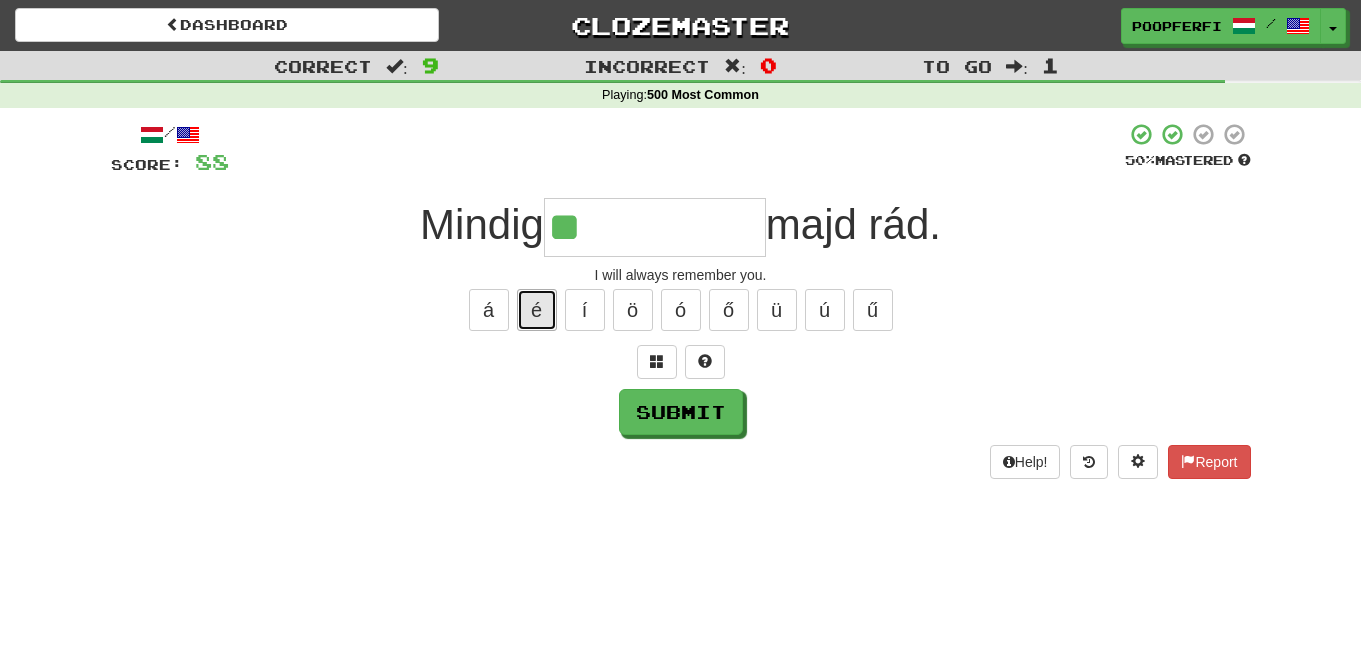 click on "é" at bounding box center [537, 310] 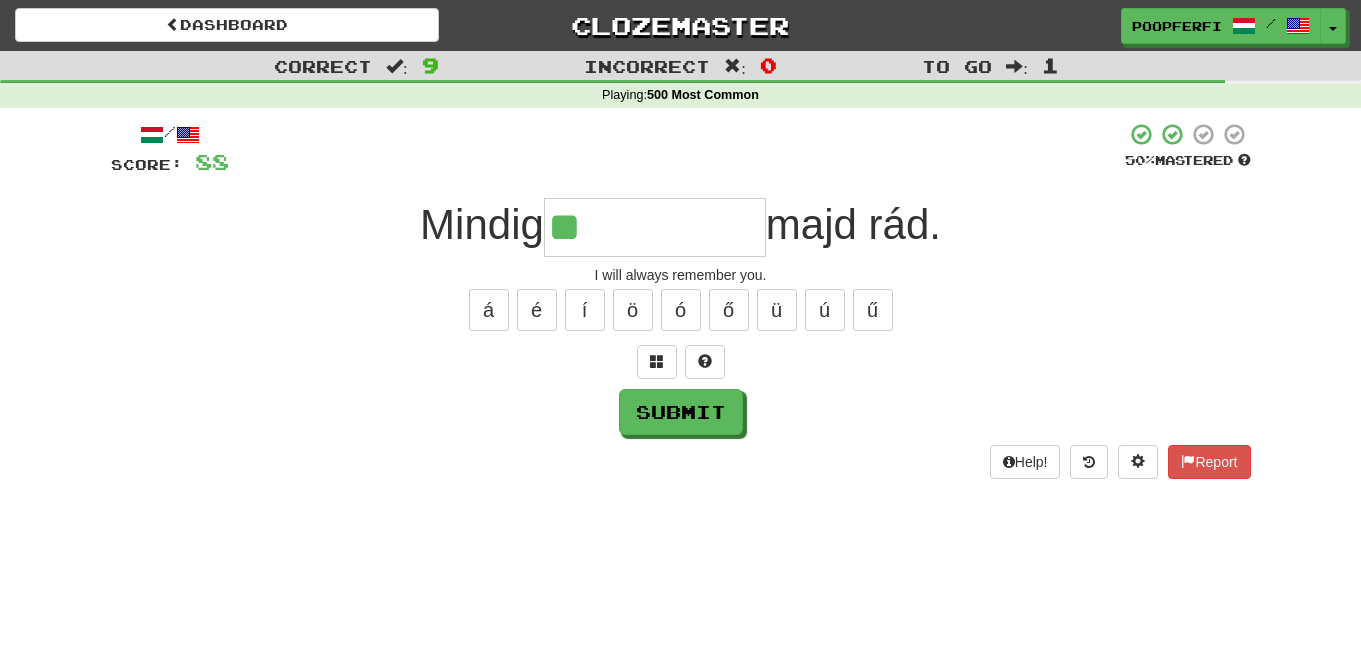 click on "/  Score:   88 50 %  Mastered Mindig  **  majd rád. I will always remember you. á é í ö ó ő ü ú ű Submit  Help!  Report" at bounding box center (681, 300) 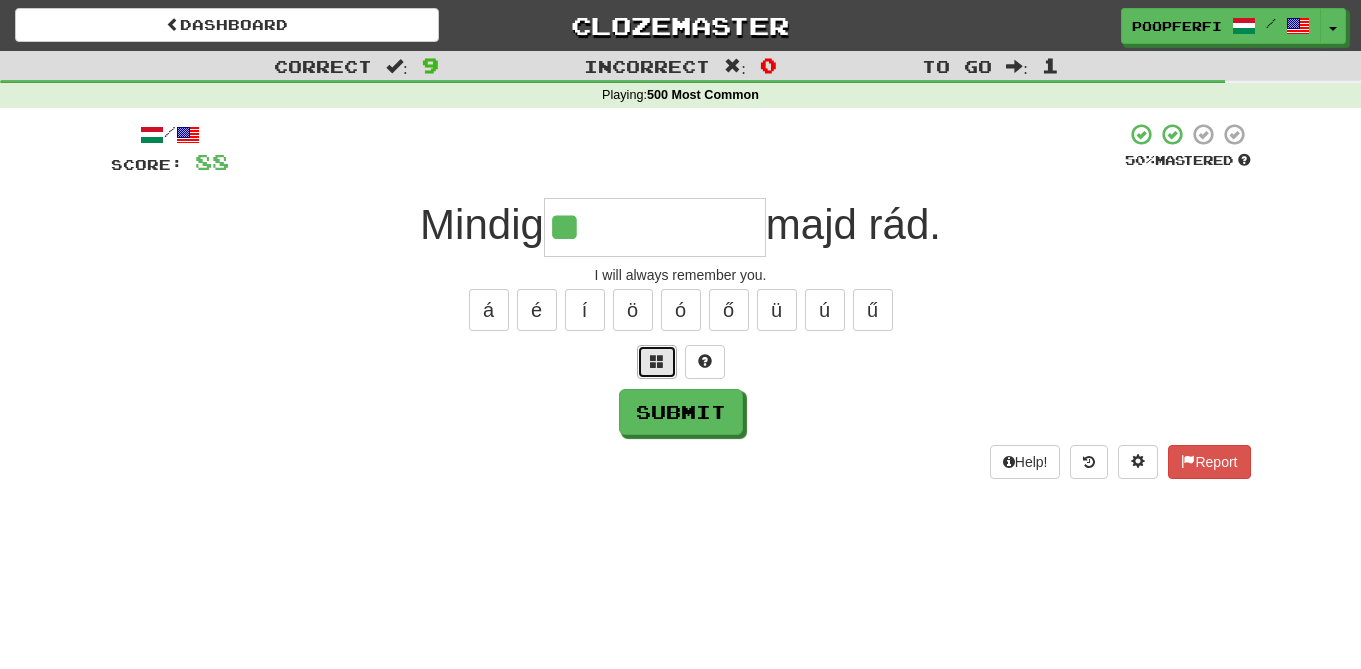 click at bounding box center (657, 362) 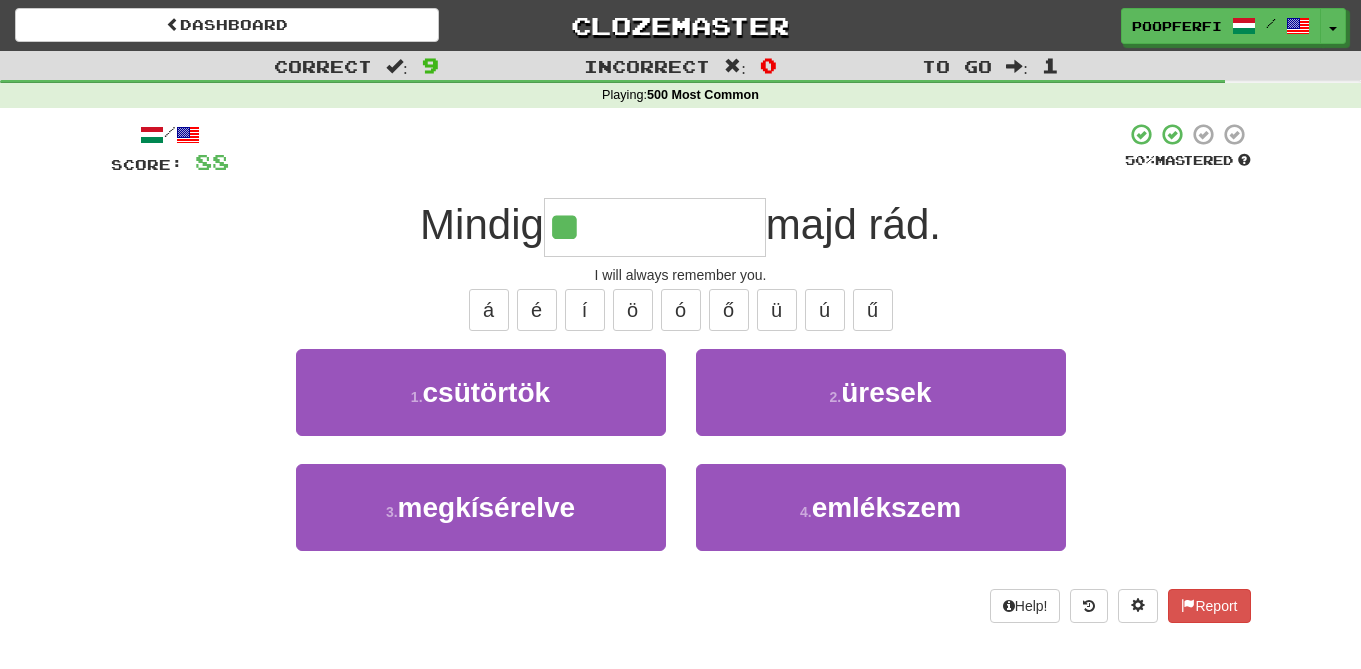 click on "**" at bounding box center (655, 227) 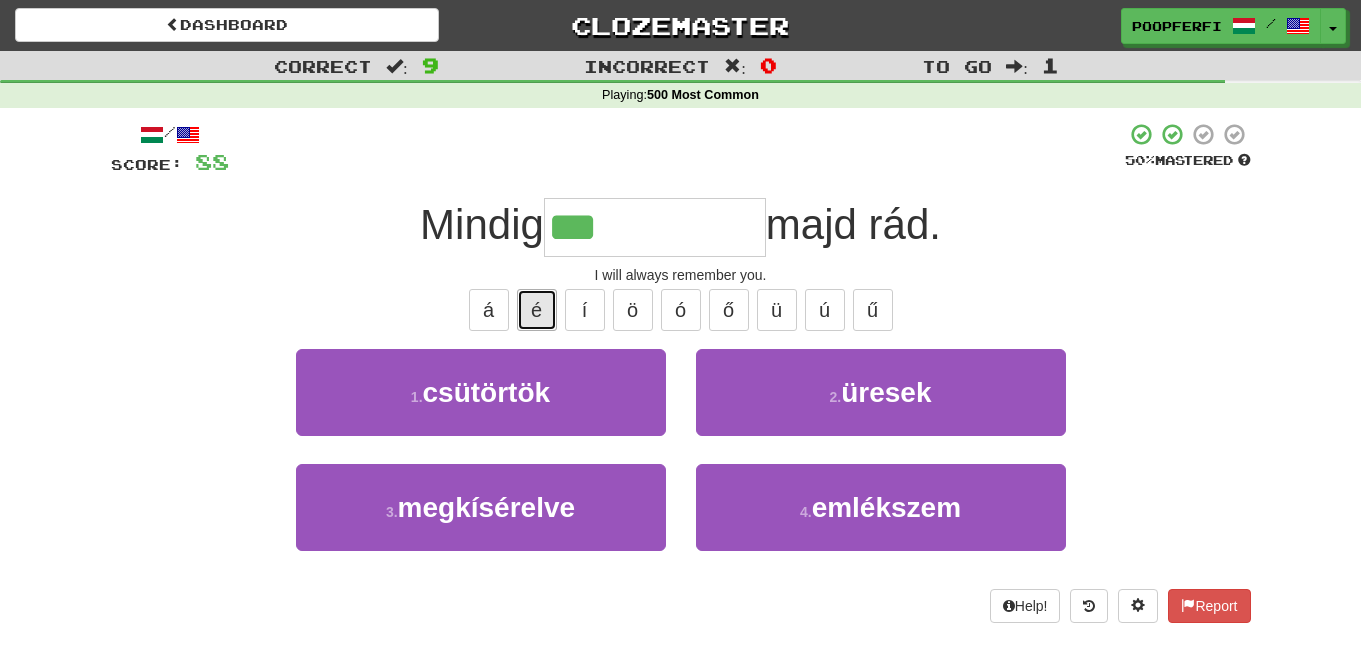 click on "é" at bounding box center (537, 310) 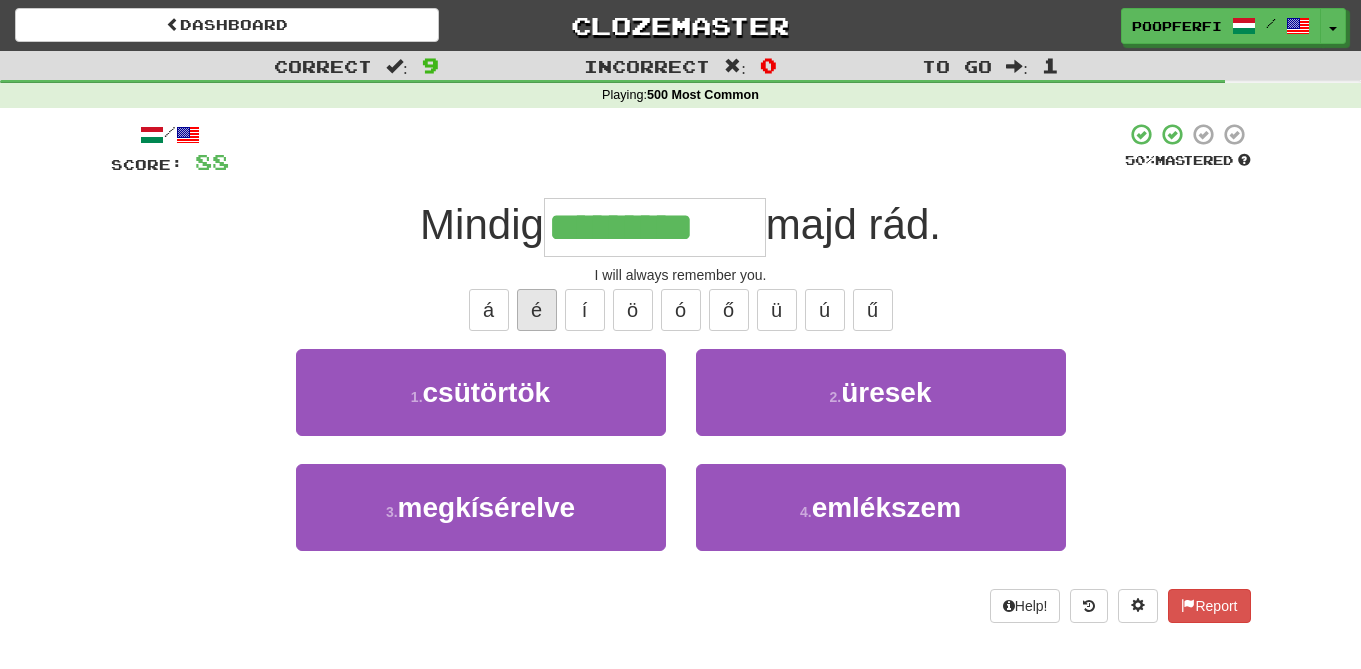 type on "*********" 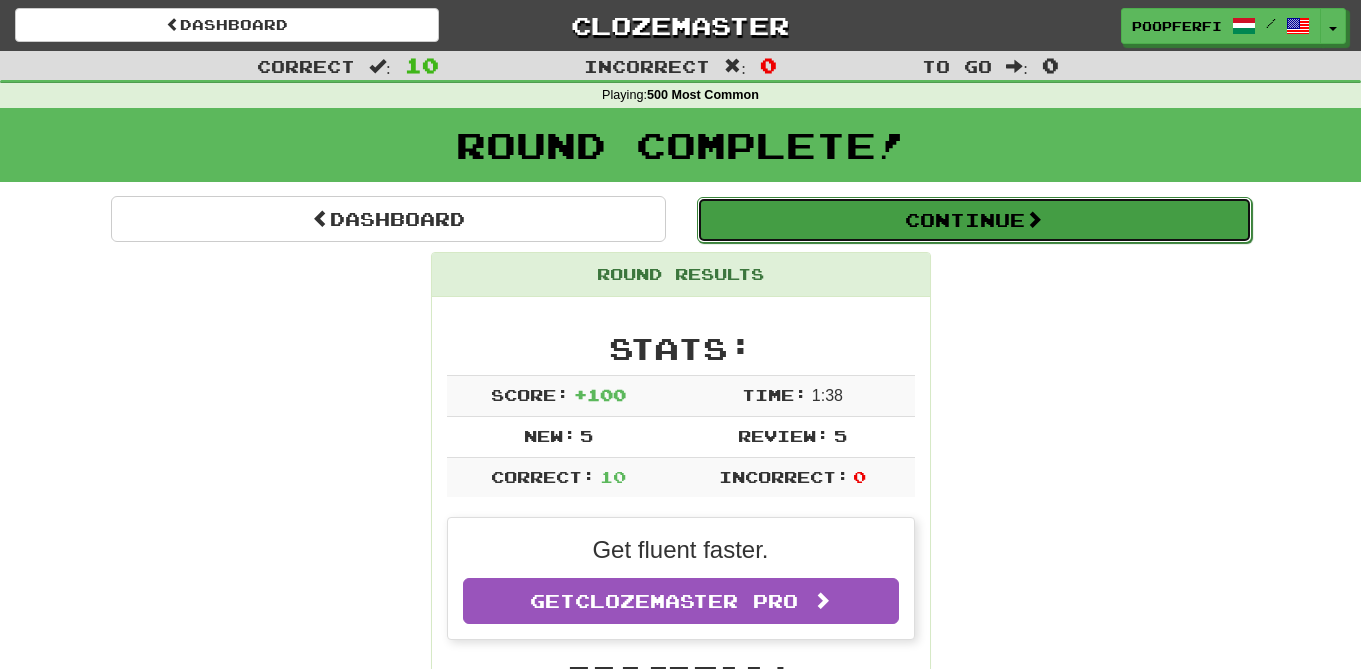 click on "Continue" at bounding box center [974, 220] 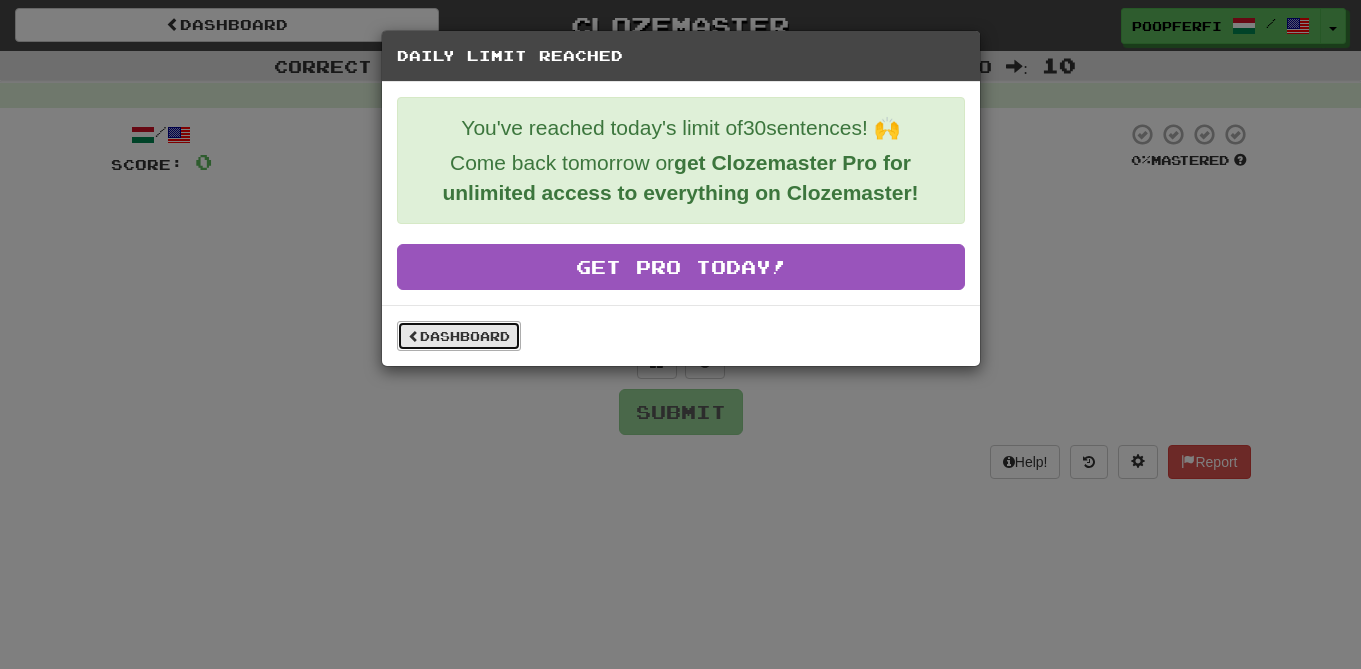 click on "Dashboard" at bounding box center (459, 336) 